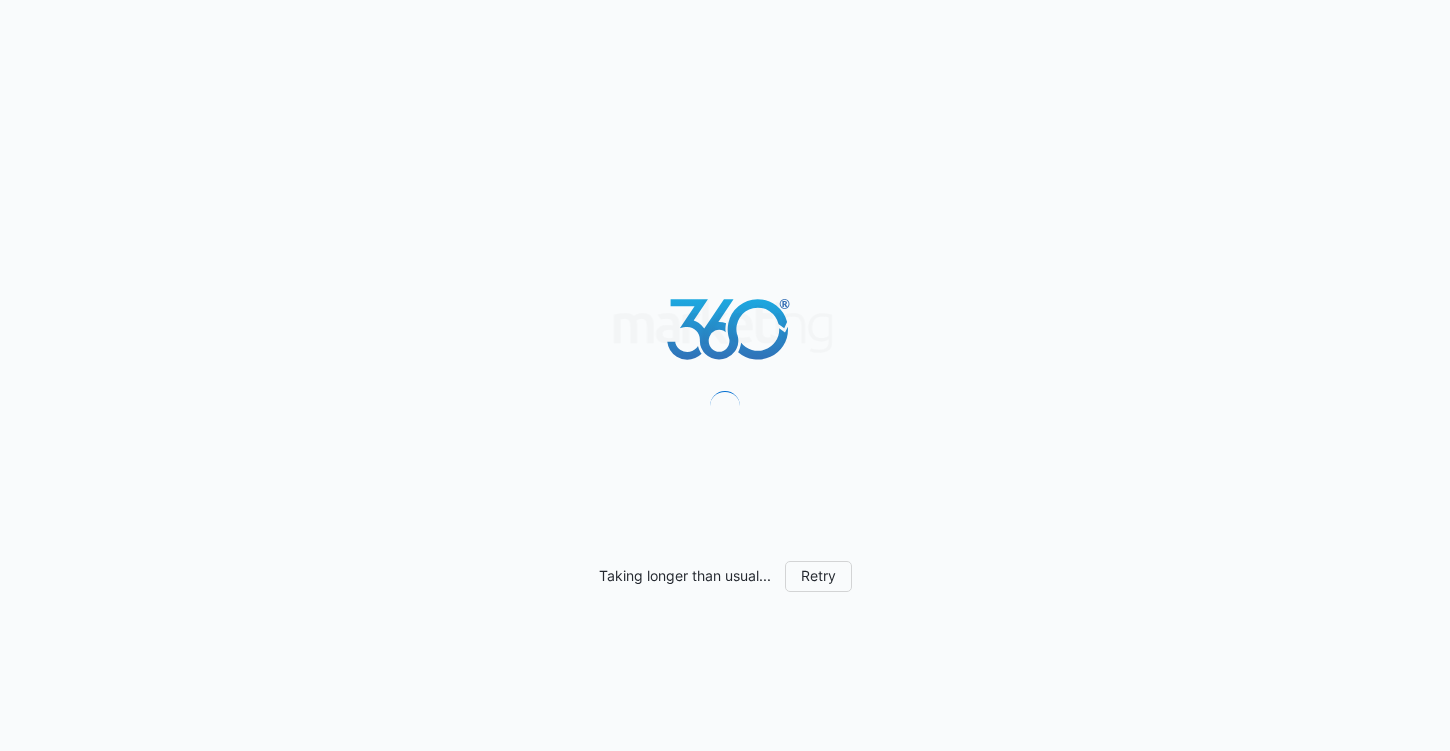 scroll, scrollTop: 0, scrollLeft: 0, axis: both 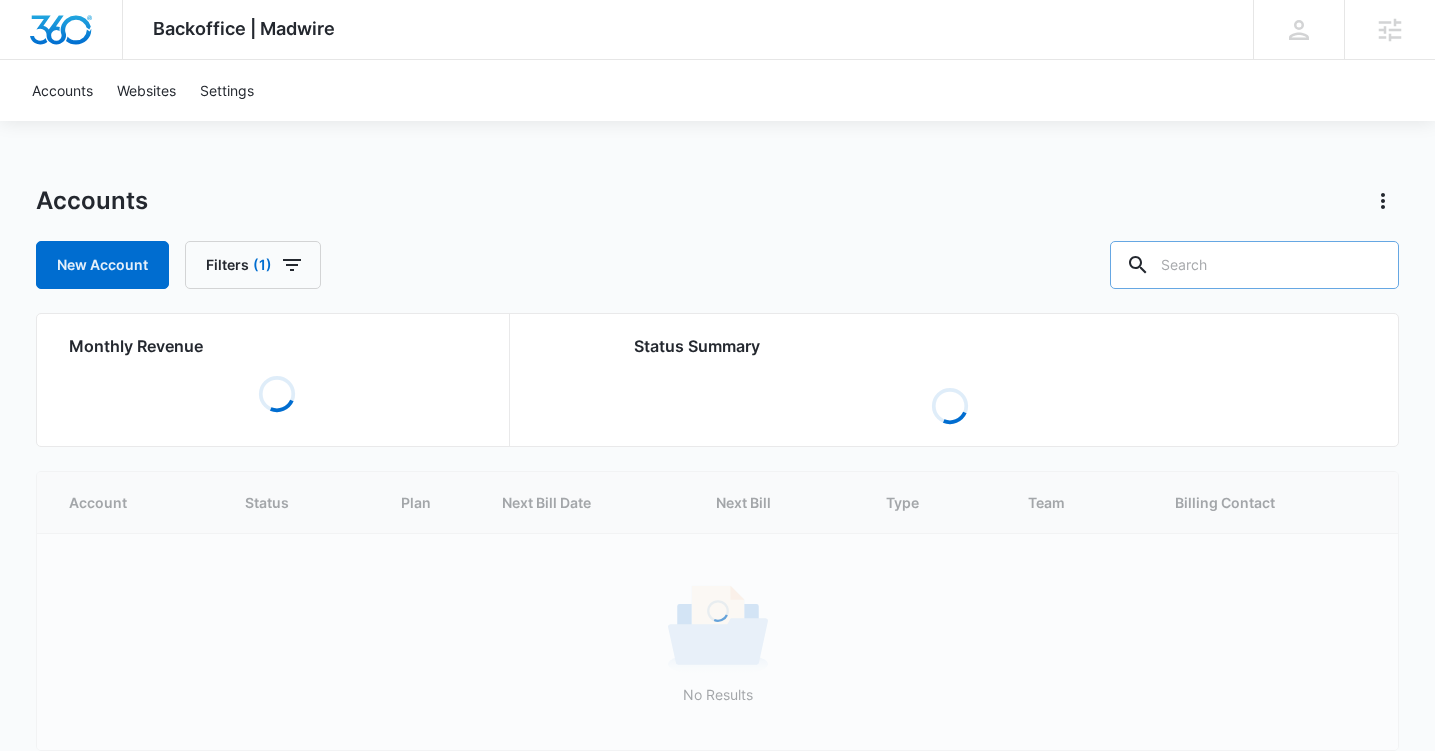 click at bounding box center [1254, 265] 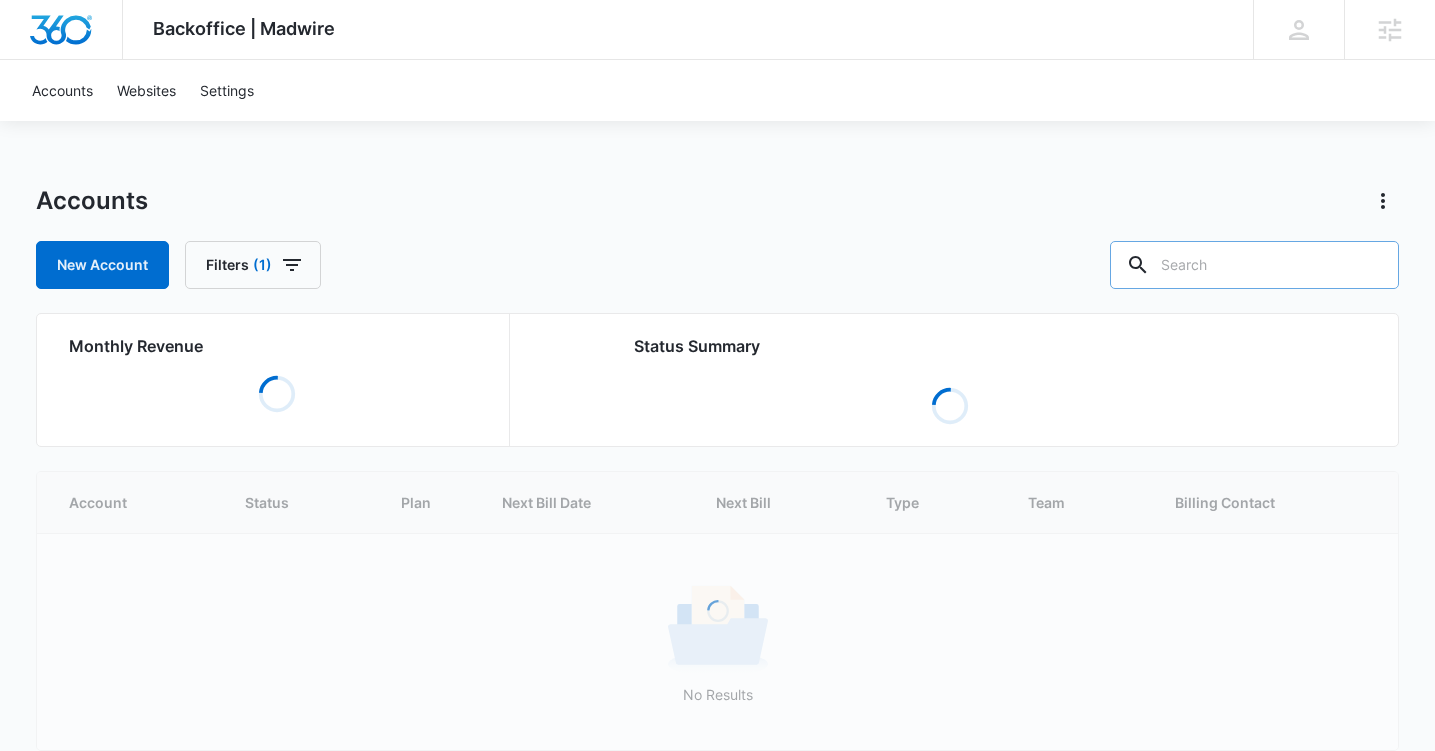paste on "[ACCOUNT_ID]" 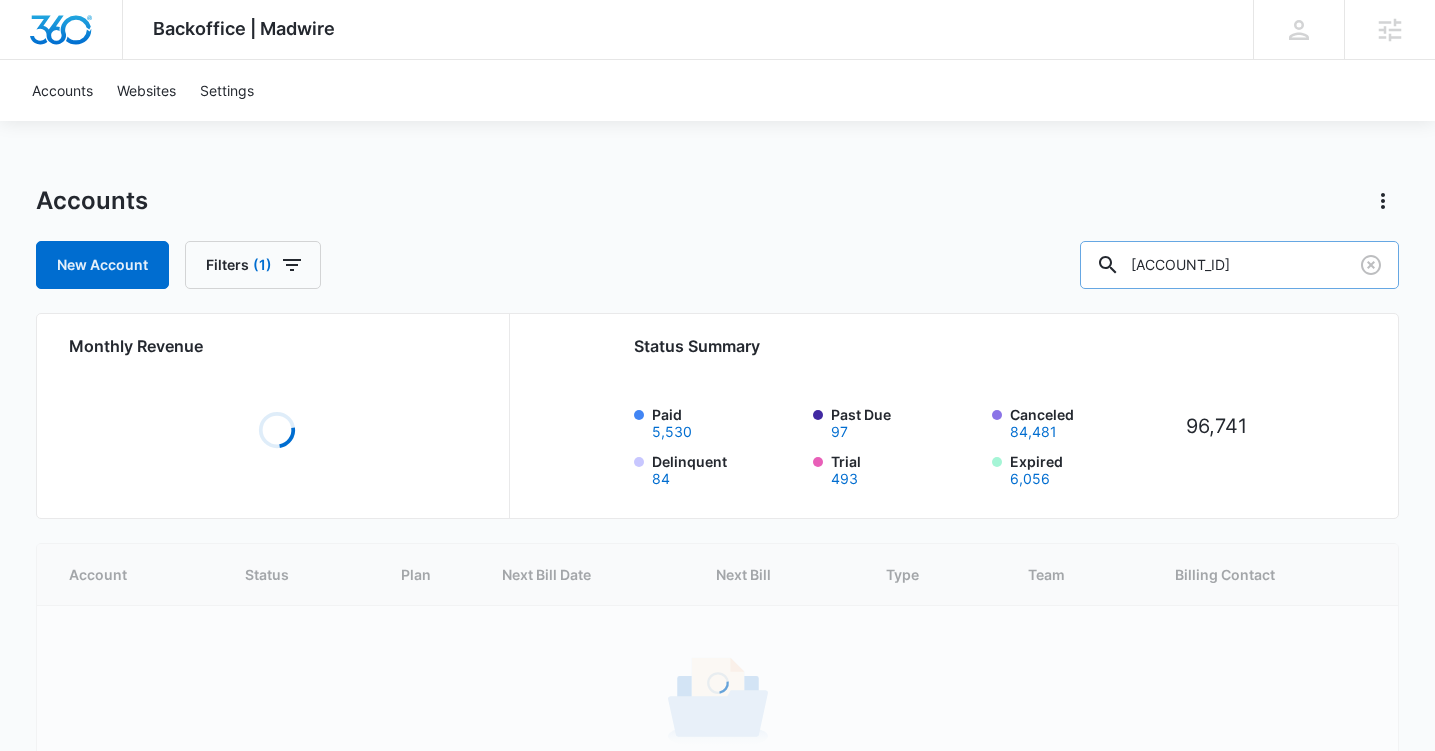 type on "[ACCOUNT_ID]" 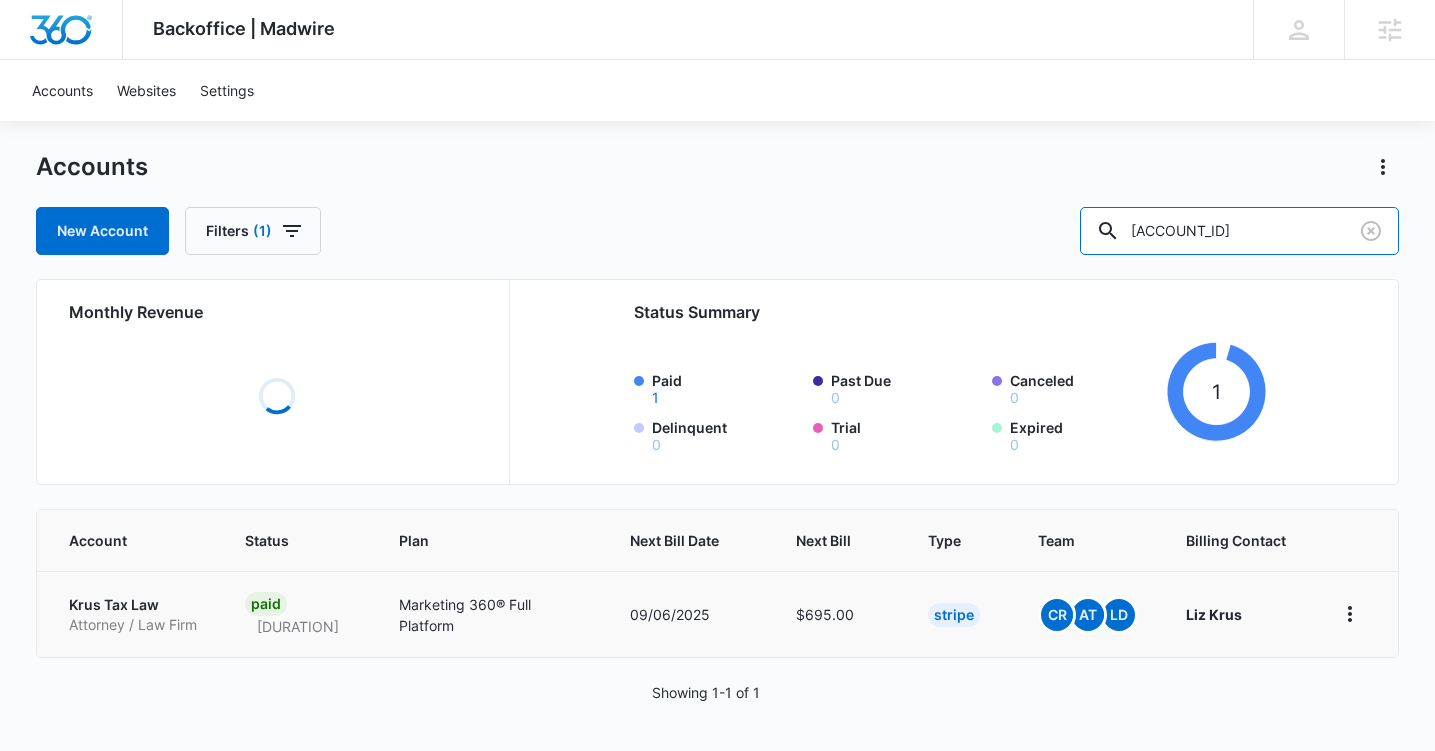 scroll, scrollTop: 52, scrollLeft: 0, axis: vertical 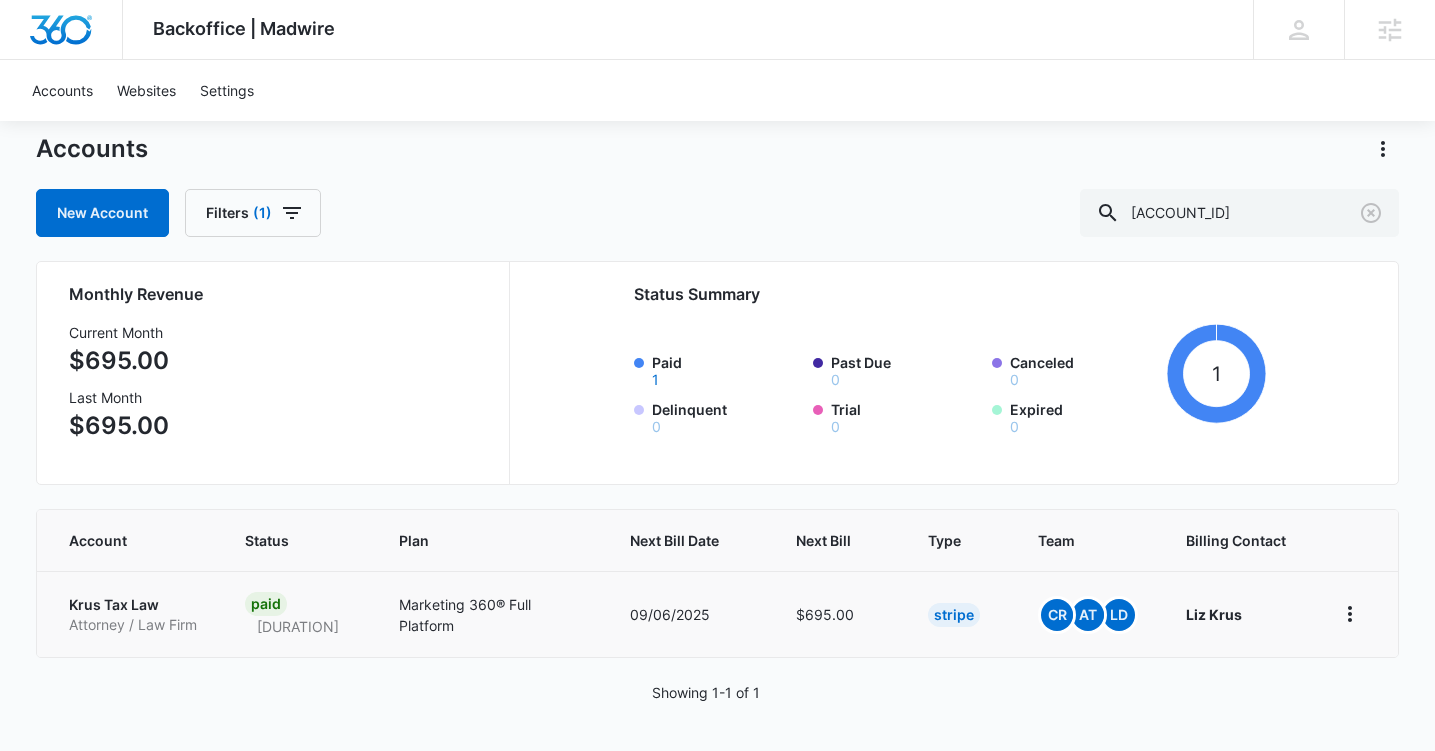 click on "Krus Tax Law" at bounding box center [133, 605] 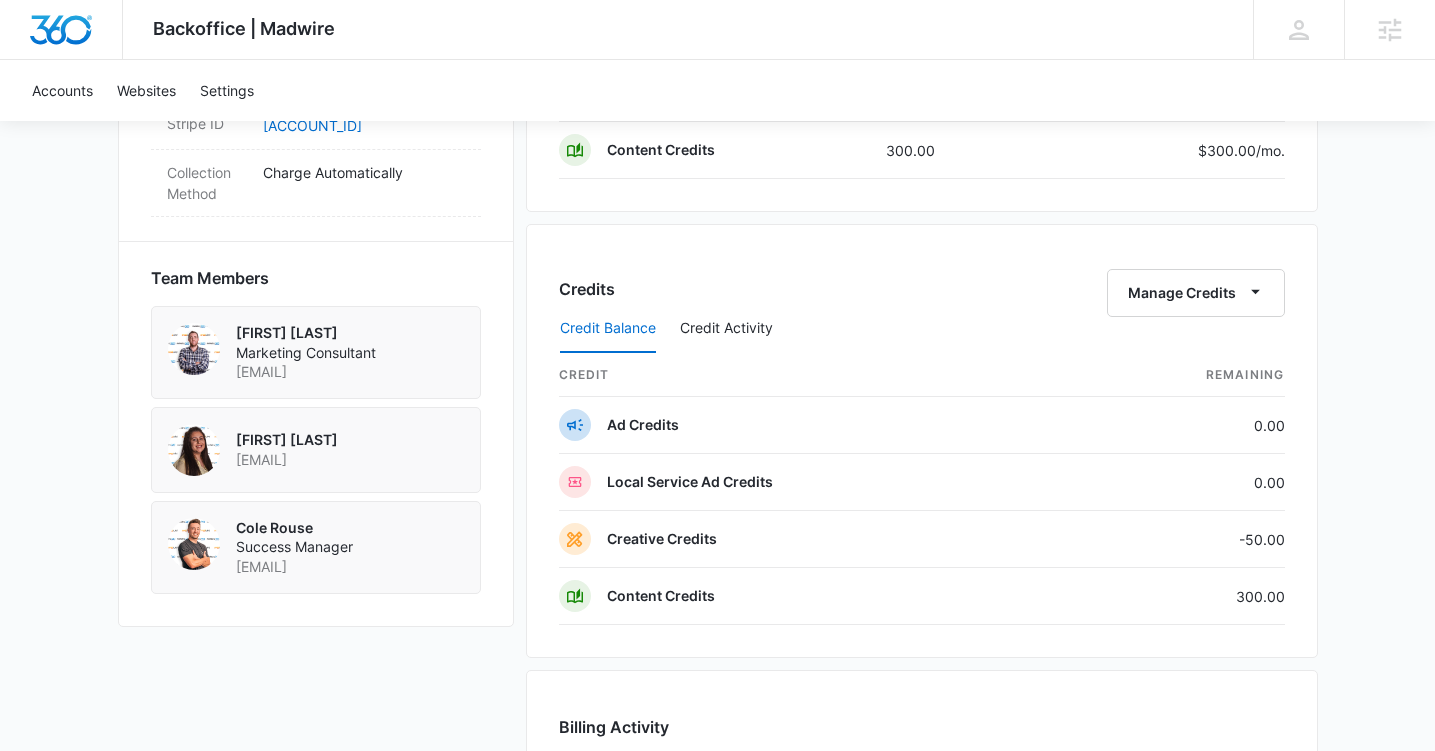 scroll, scrollTop: 1321, scrollLeft: 0, axis: vertical 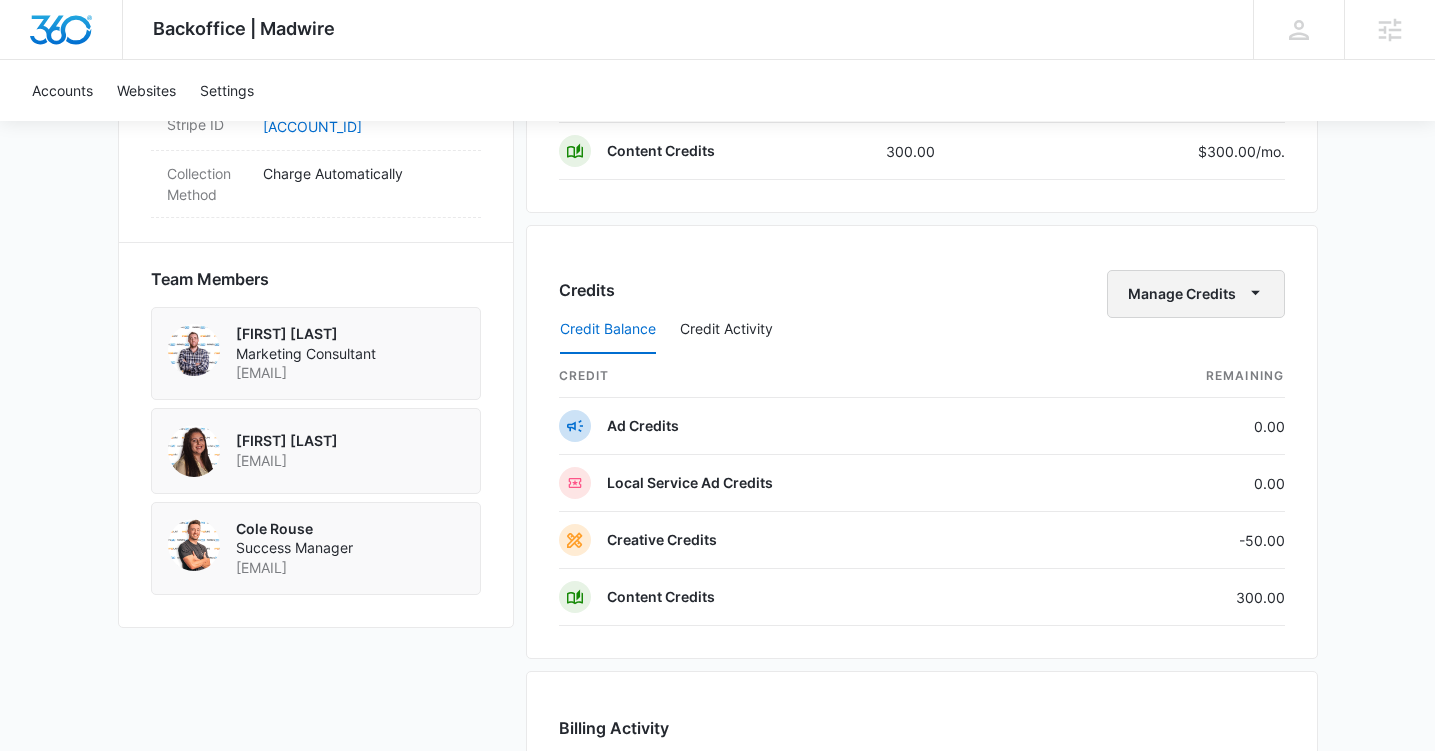 click on "Manage Credits" at bounding box center [1196, 294] 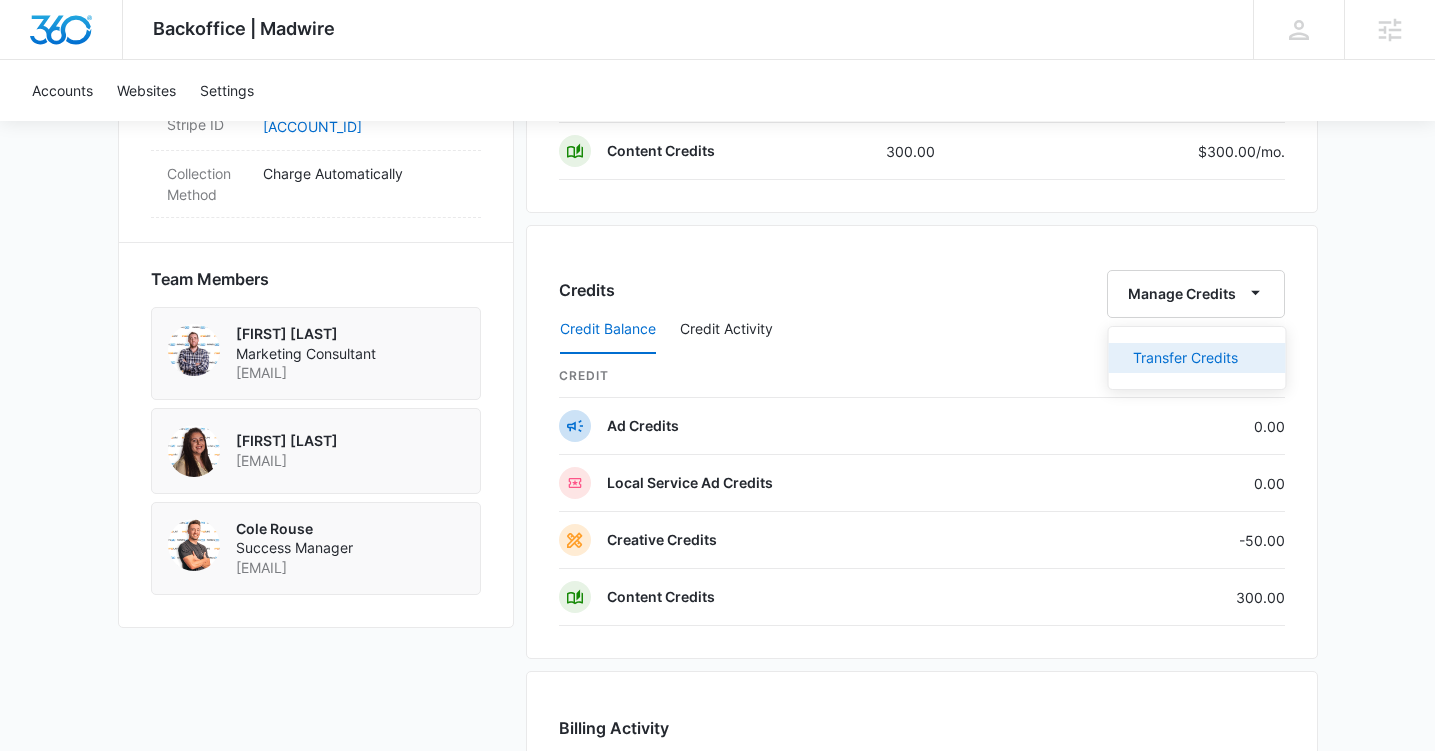 click on "Transfer Credits" at bounding box center [1185, 358] 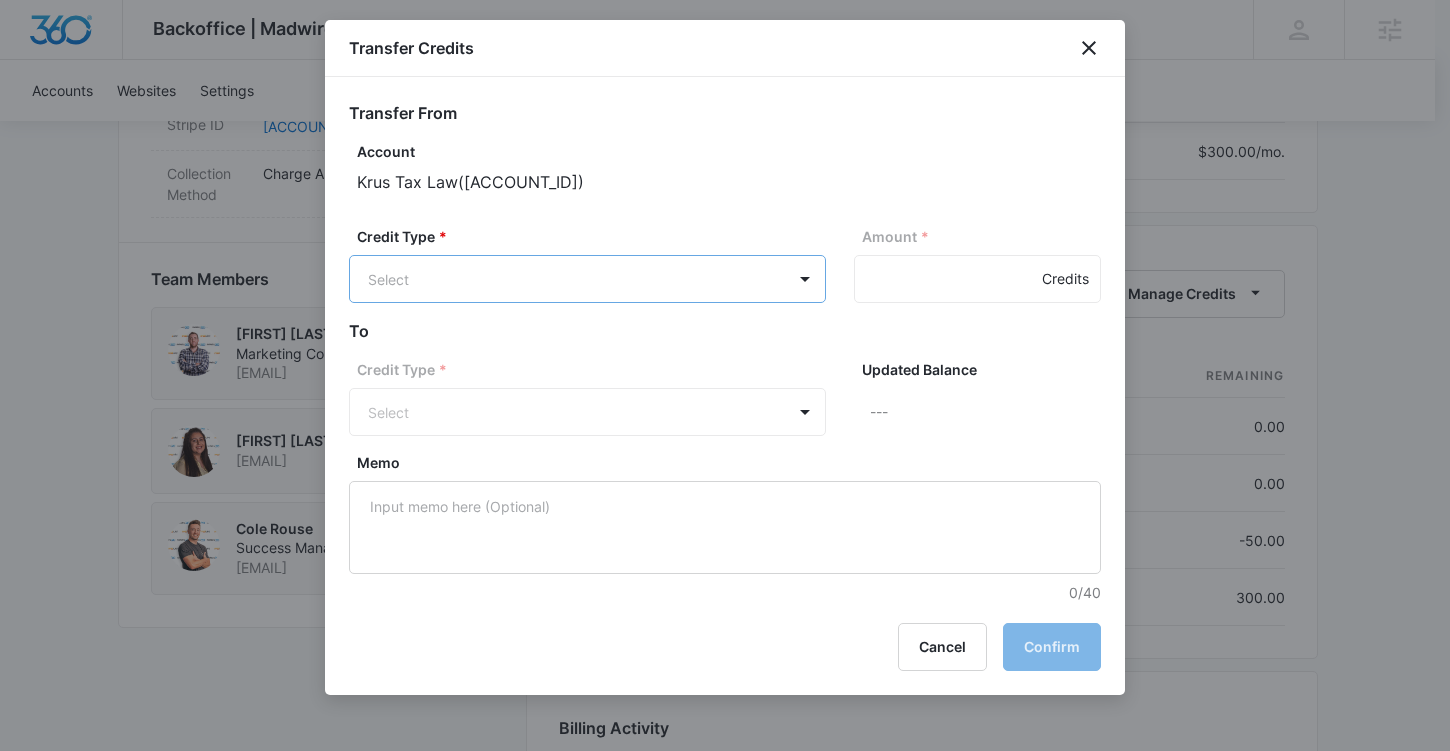 click on "Backoffice | Madwire Apps Settings HJ Hannah Johns hannah.johns@madwire.com My Profile Notifications Support Logout Terms & Conditions   •   Privacy Policy Agencies Accounts Websites Settings Krus Tax Law M37816 Paid Next payment of  $695.00  due  Sep 6 One Time Sale Go to Dashboard Krus Tax Law M37816 Details Billing Type Stripe Billing Contact Krus Tax Law lizkrus@gmail.com - Billing Address 1073 WILLA SPRINGS DR STE 2005 WINTER SPRINGS ,  FL   32708-6625 US Local Time 12:46pm   ( America/New_York ) Industry Attorney / Law Firm Lifetime Nov 15, 2022  ( 2 years 8 months ) Last Active - Lead Source - Partner - Stripe ID cus_NeYAMnfS2nL3vX Collection Method Charge Automatically Team Members Levi Deeney Marketing Consultant levi.deeney@marketing360.com Audriana Talamantes audriana.talamantes@madwire.com Cole Rouse Success Manager Cole.Rouse@madwire.com Billing Task Manager Payment Method 4673 exp. 7/2026 Manage Subscriptions Manage Marketing 360® Full-Platform Billed monthly Paid $395.00 /mo. Show Apps" at bounding box center (725, 71) 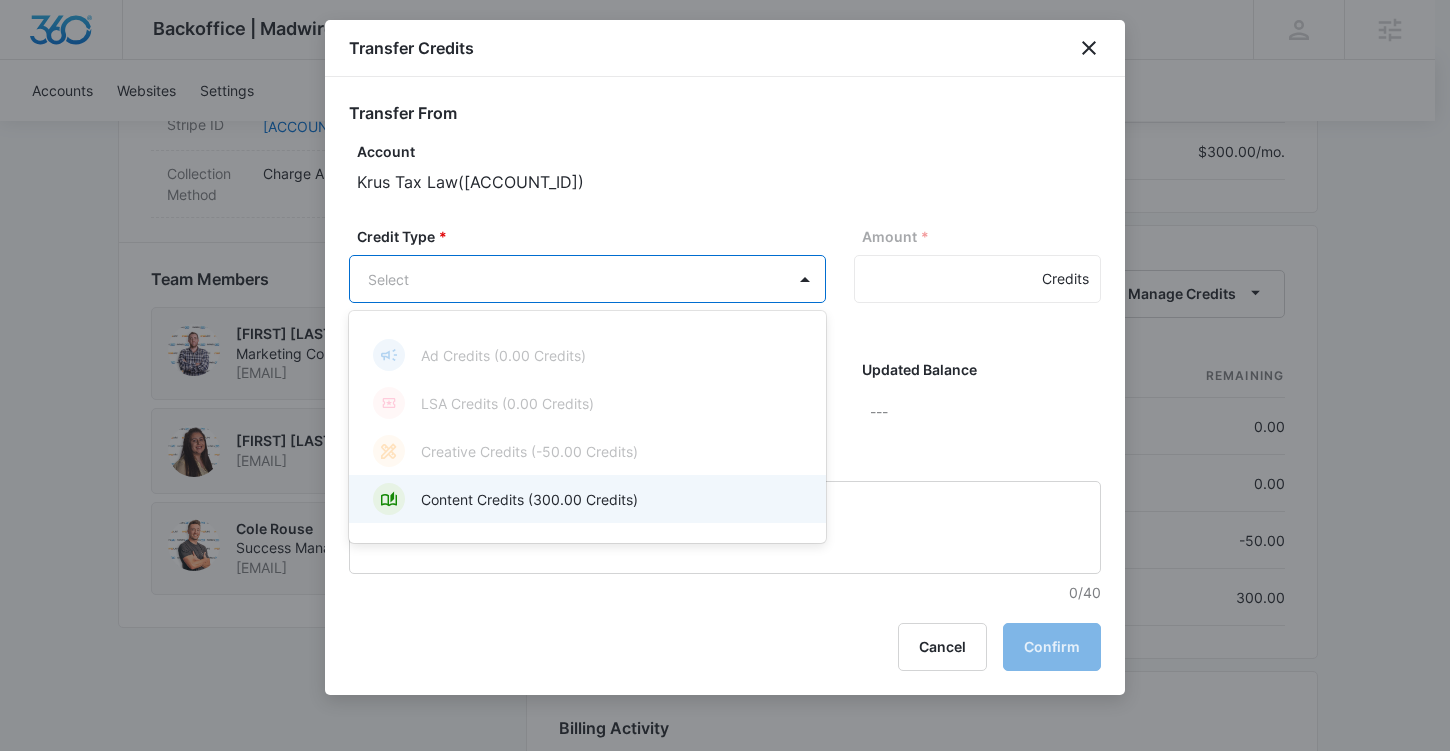 click on "Content Credits (300.00 Credits)" at bounding box center (585, 499) 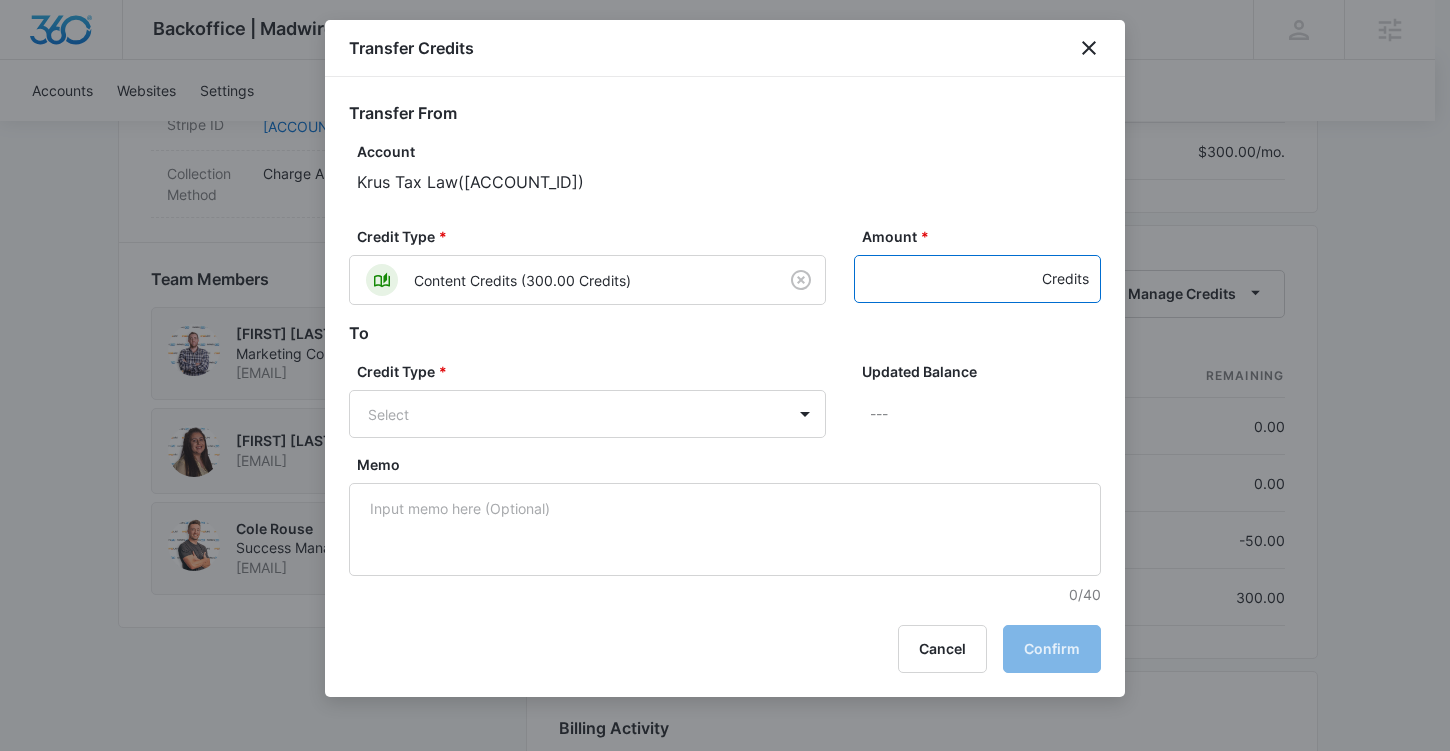 click on "Amount *" at bounding box center [977, 279] 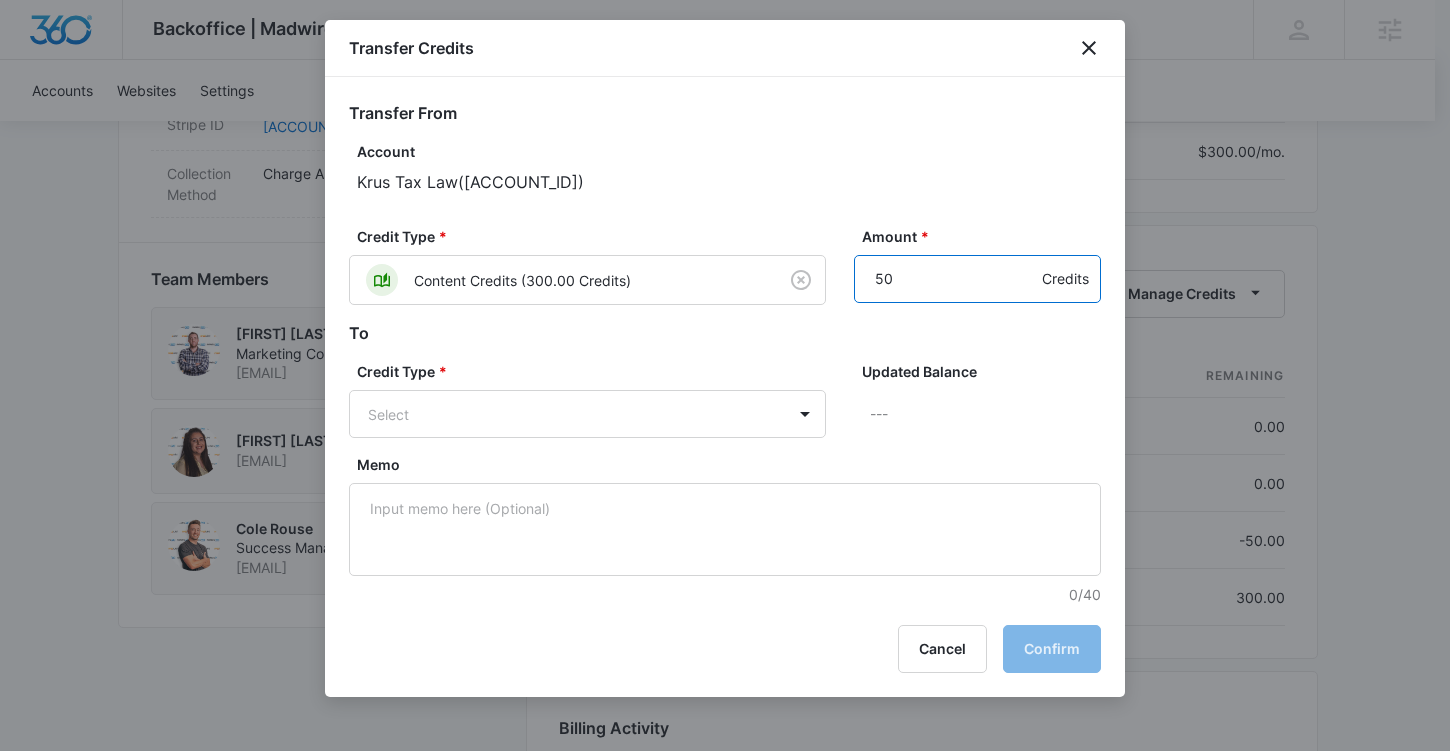 type on "50" 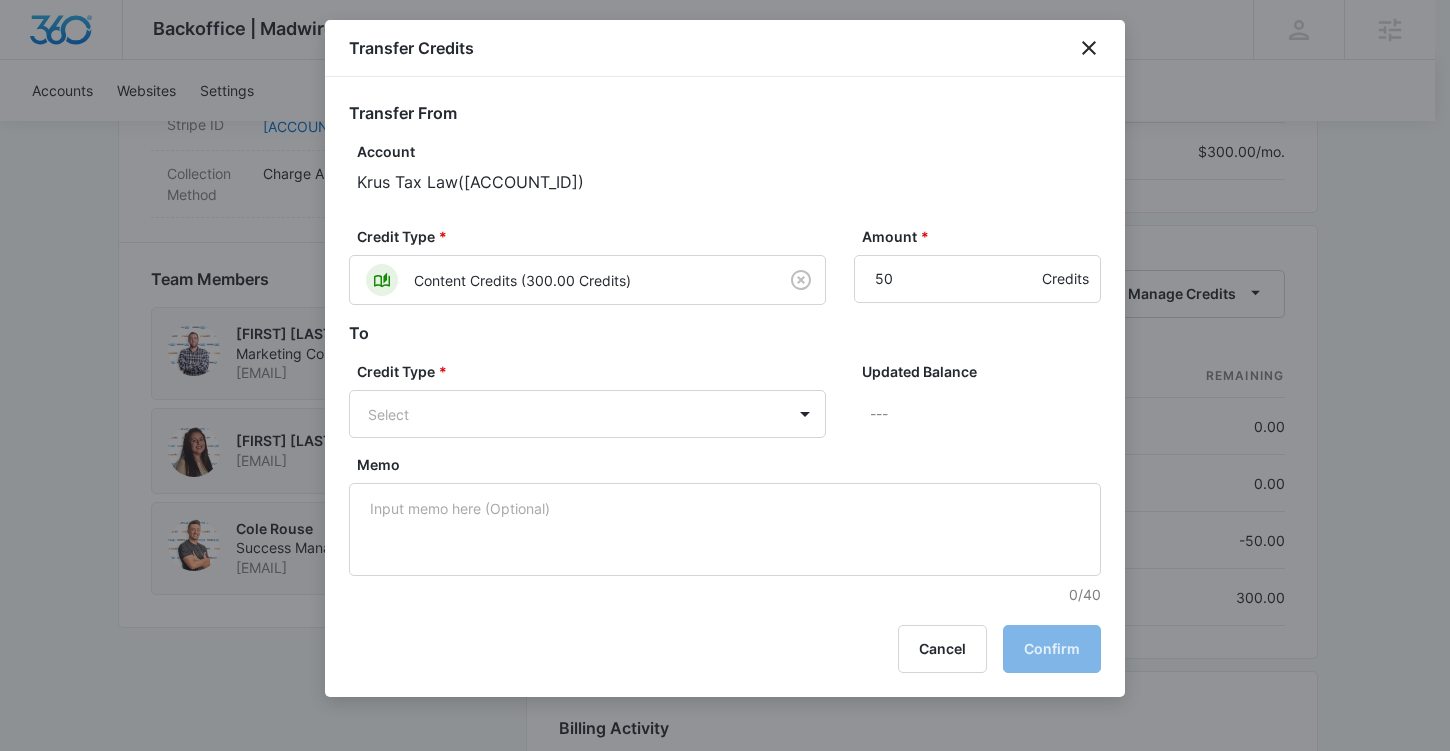 click on "Account Krus Tax Law  ( M37816 )" at bounding box center [729, 183] 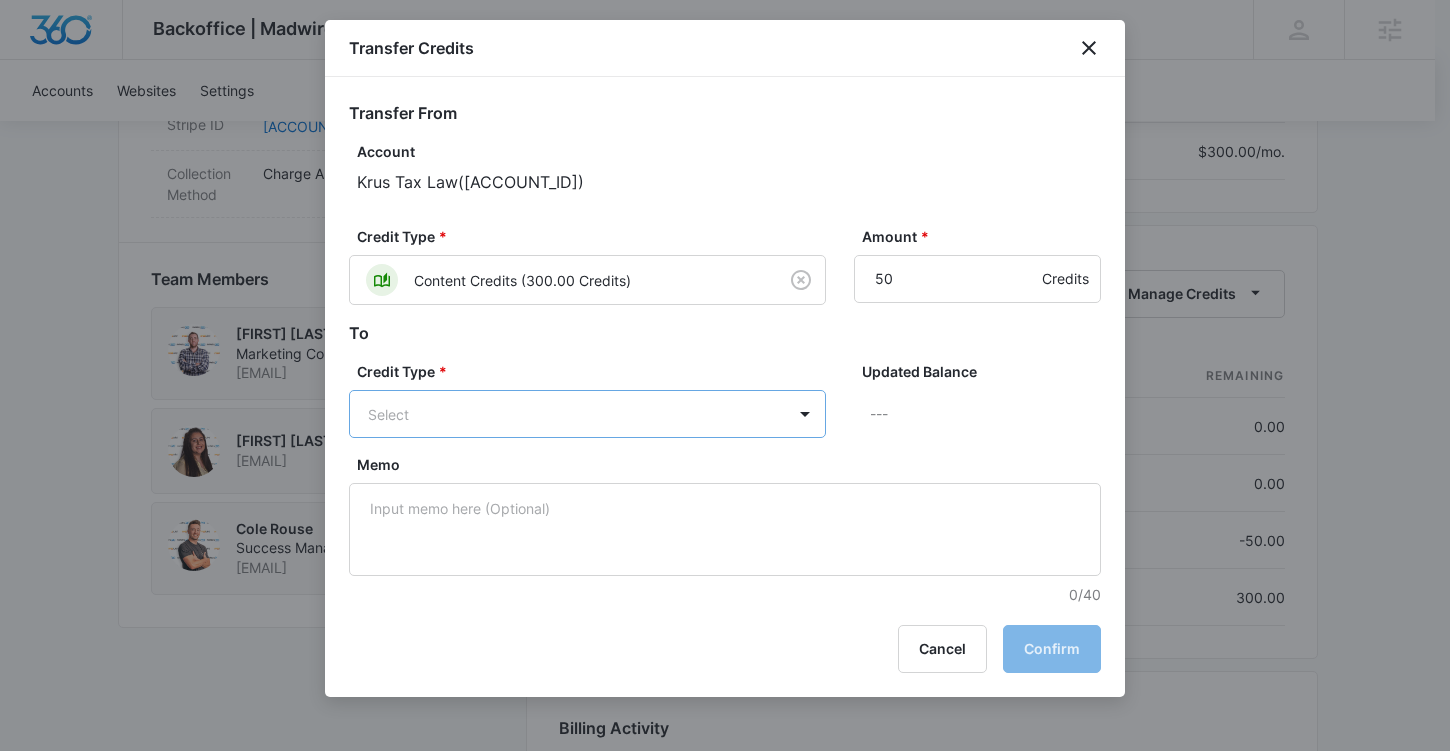 click on "Backoffice | Madwire Apps Settings HJ Hannah Johns hannah.johns@madwire.com My Profile Notifications Support Logout Terms & Conditions   •   Privacy Policy Agencies Accounts Websites Settings Krus Tax Law M37816 Paid Next payment of  $695.00  due  Sep 6 One Time Sale Go to Dashboard Krus Tax Law M37816 Details Billing Type Stripe Billing Contact Krus Tax Law lizkrus@gmail.com - Billing Address 1073 WILLA SPRINGS DR STE 2005 WINTER SPRINGS ,  FL   32708-6625 US Local Time 12:46pm   ( America/New_York ) Industry Attorney / Law Firm Lifetime Nov 15, 2022  ( 2 years 8 months ) Last Active - Lead Source - Partner - Stripe ID cus_NeYAMnfS2nL3vX Collection Method Charge Automatically Team Members Levi Deeney Marketing Consultant levi.deeney@marketing360.com Audriana Talamantes audriana.talamantes@madwire.com Cole Rouse Success Manager Cole.Rouse@madwire.com Billing Task Manager Payment Method 4673 exp. 7/2026 Manage Subscriptions Manage Marketing 360® Full-Platform Billed monthly Paid $395.00 /mo. Show Apps" at bounding box center (725, 71) 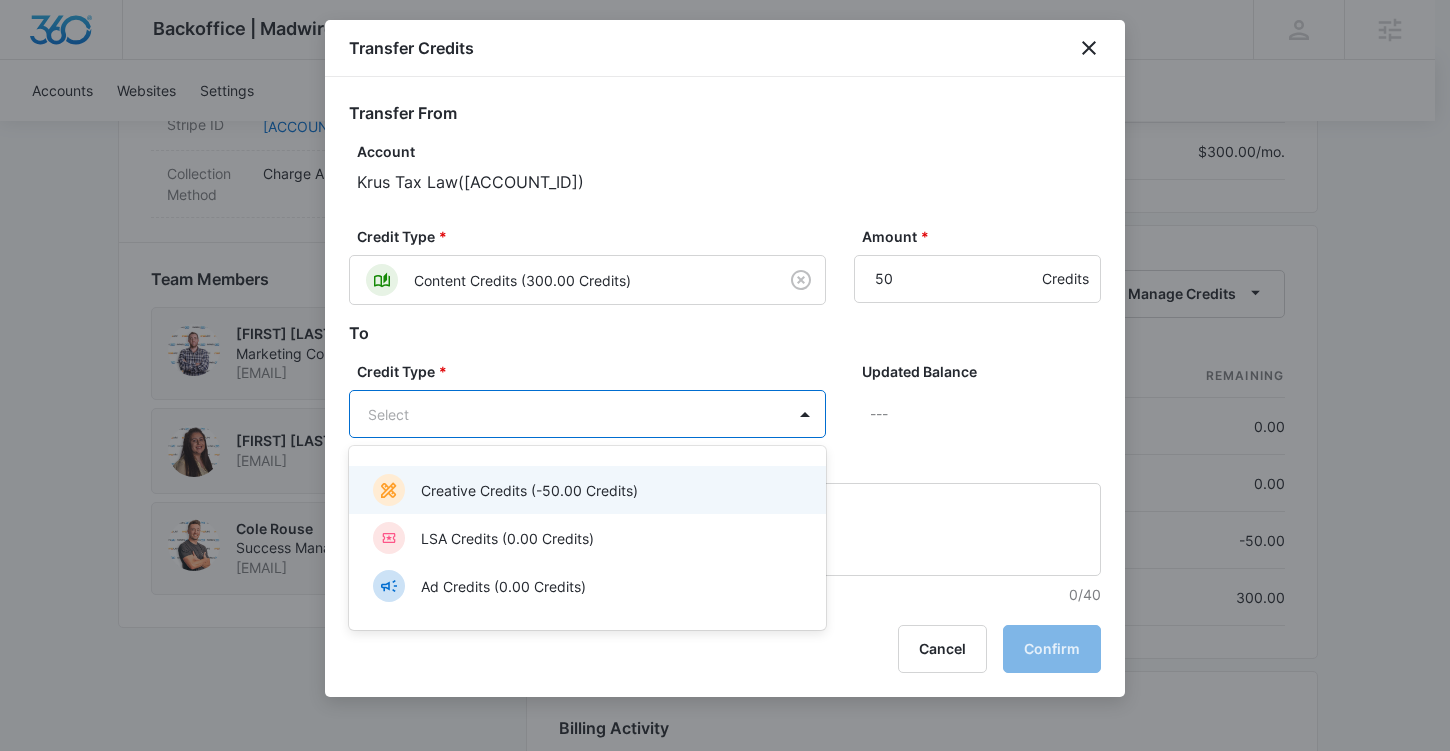 click on "Creative Credits (-50.00 Credits)" at bounding box center (529, 490) 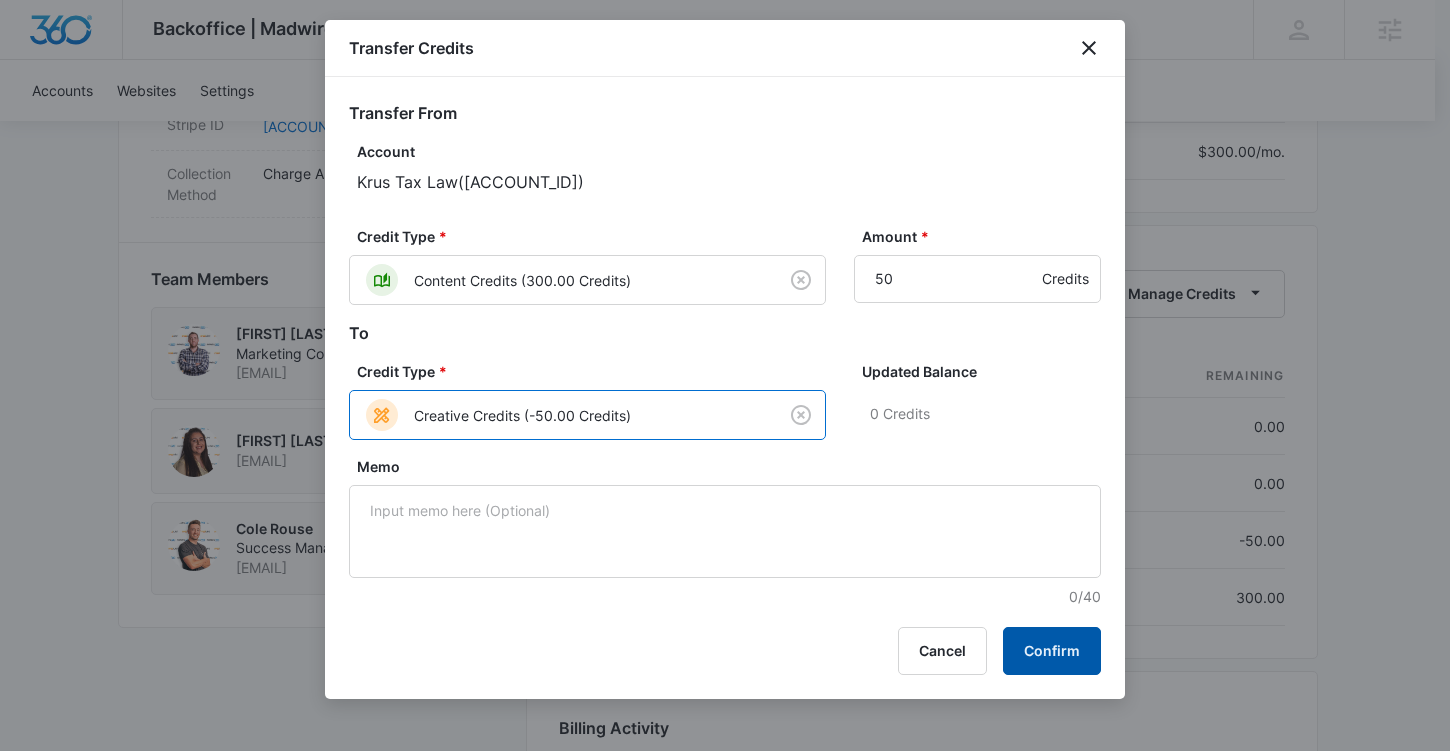 click on "Confirm" at bounding box center (1052, 651) 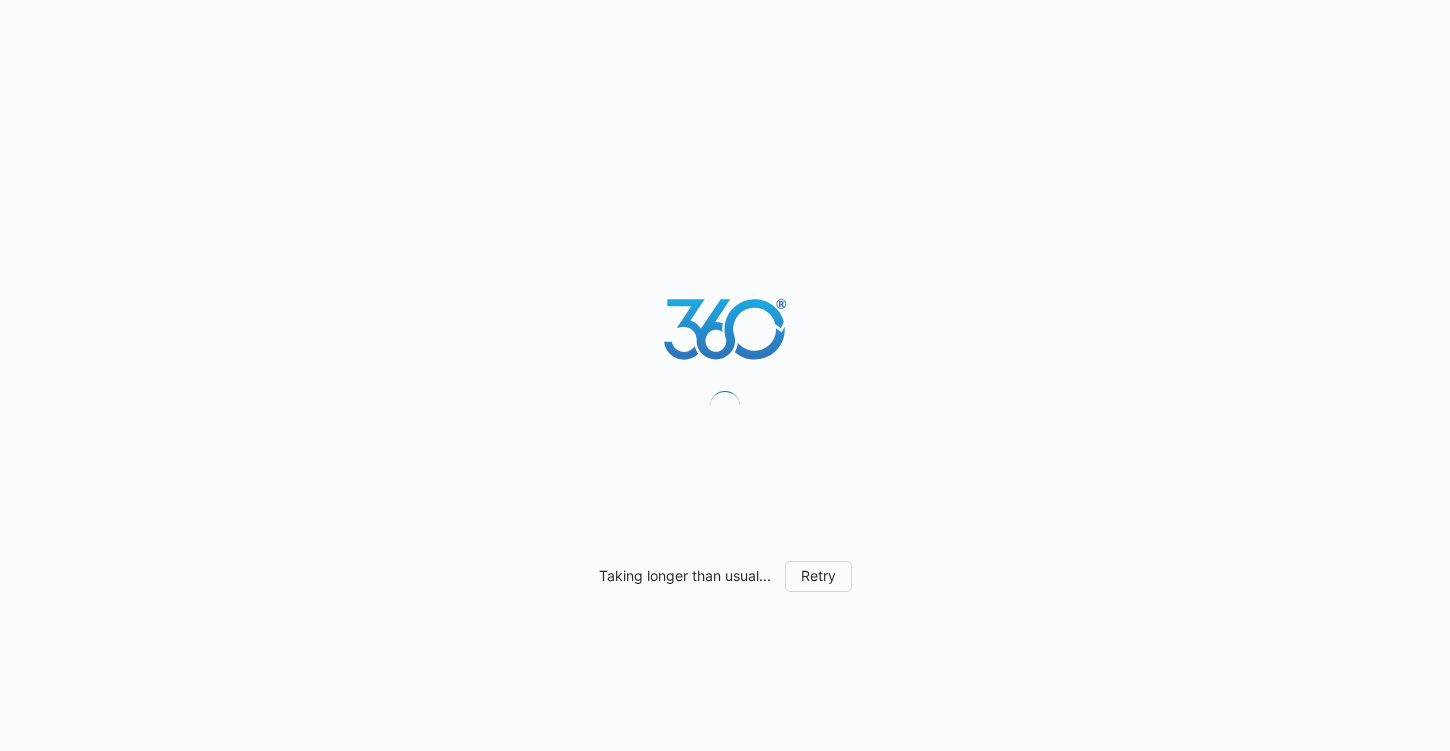 scroll, scrollTop: 0, scrollLeft: 0, axis: both 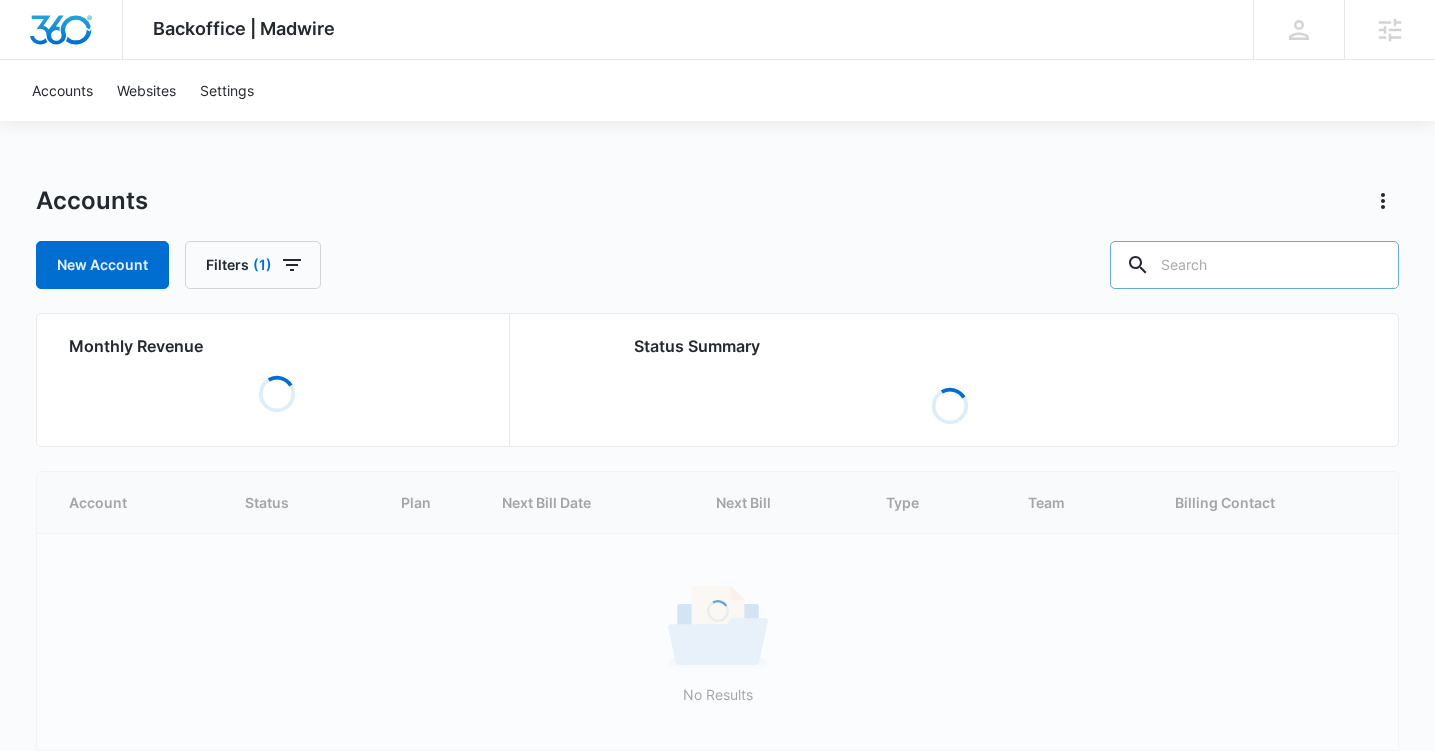 click at bounding box center [1254, 265] 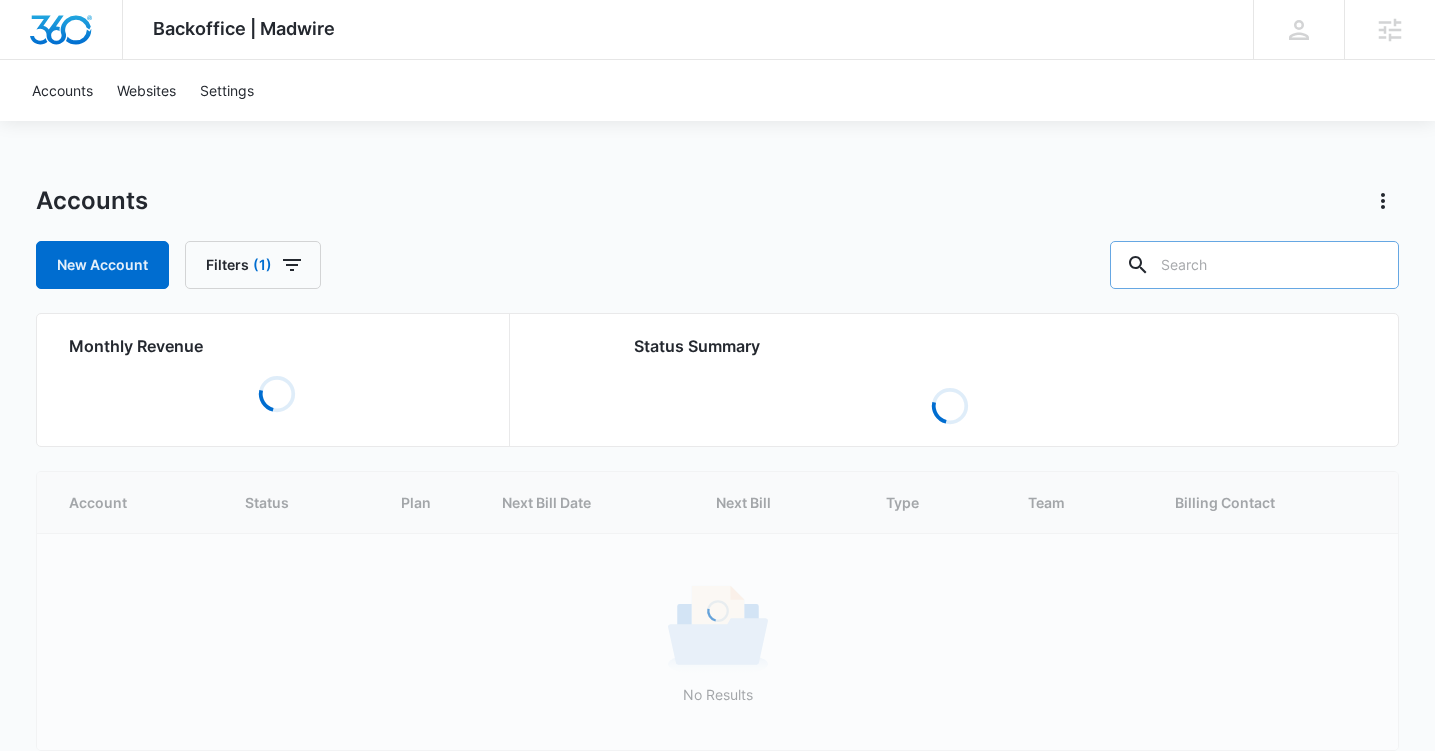 paste on "M26640" 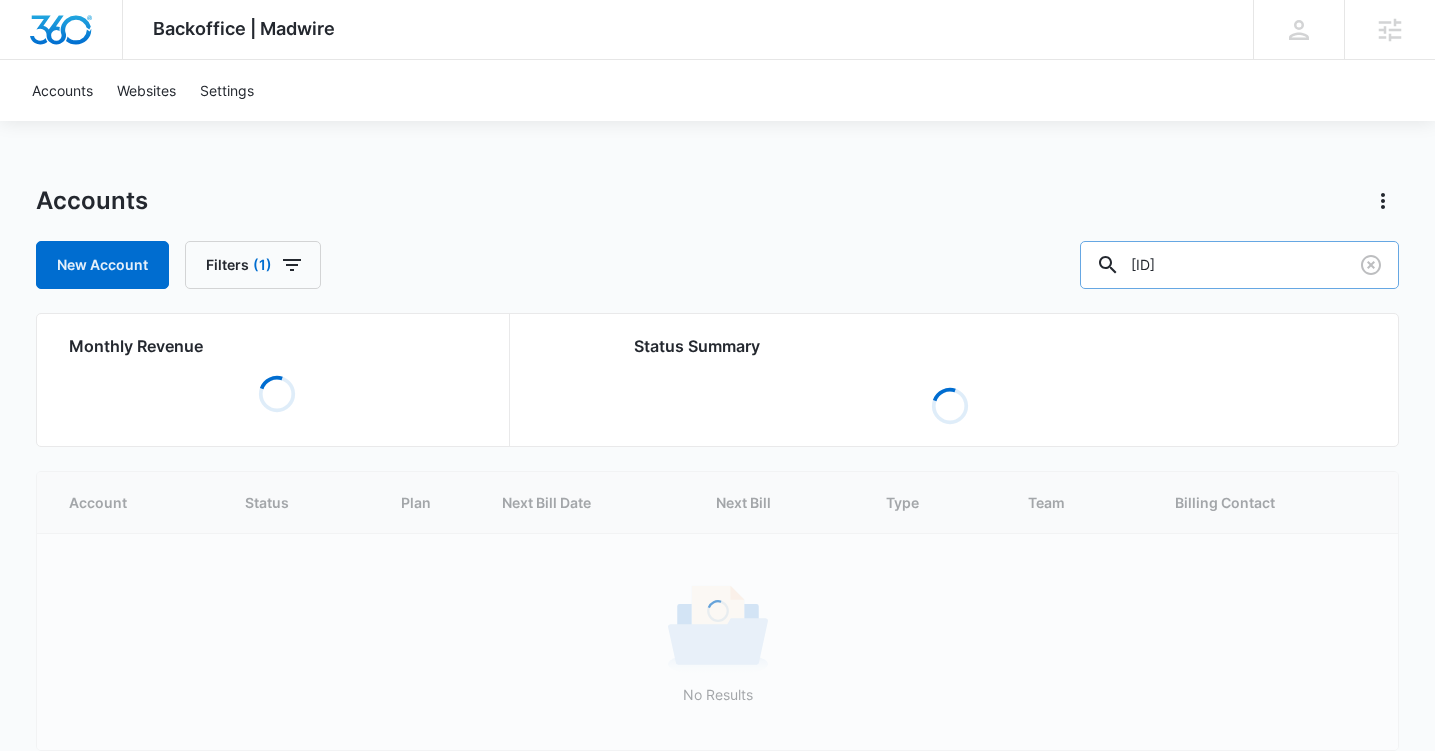 type on "M26640" 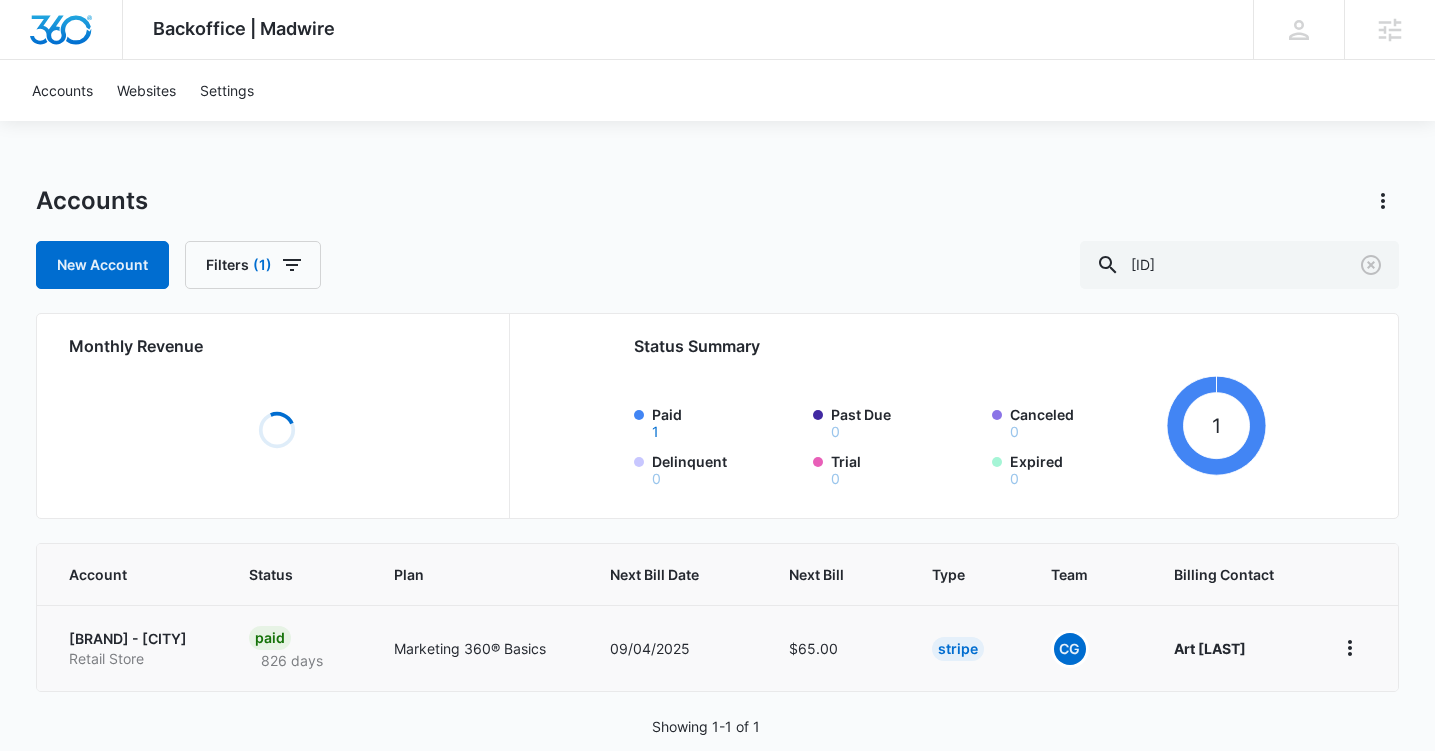 click on "Art Lewin Bespoke Suits - Los Angeles Retail Store" at bounding box center (131, 648) 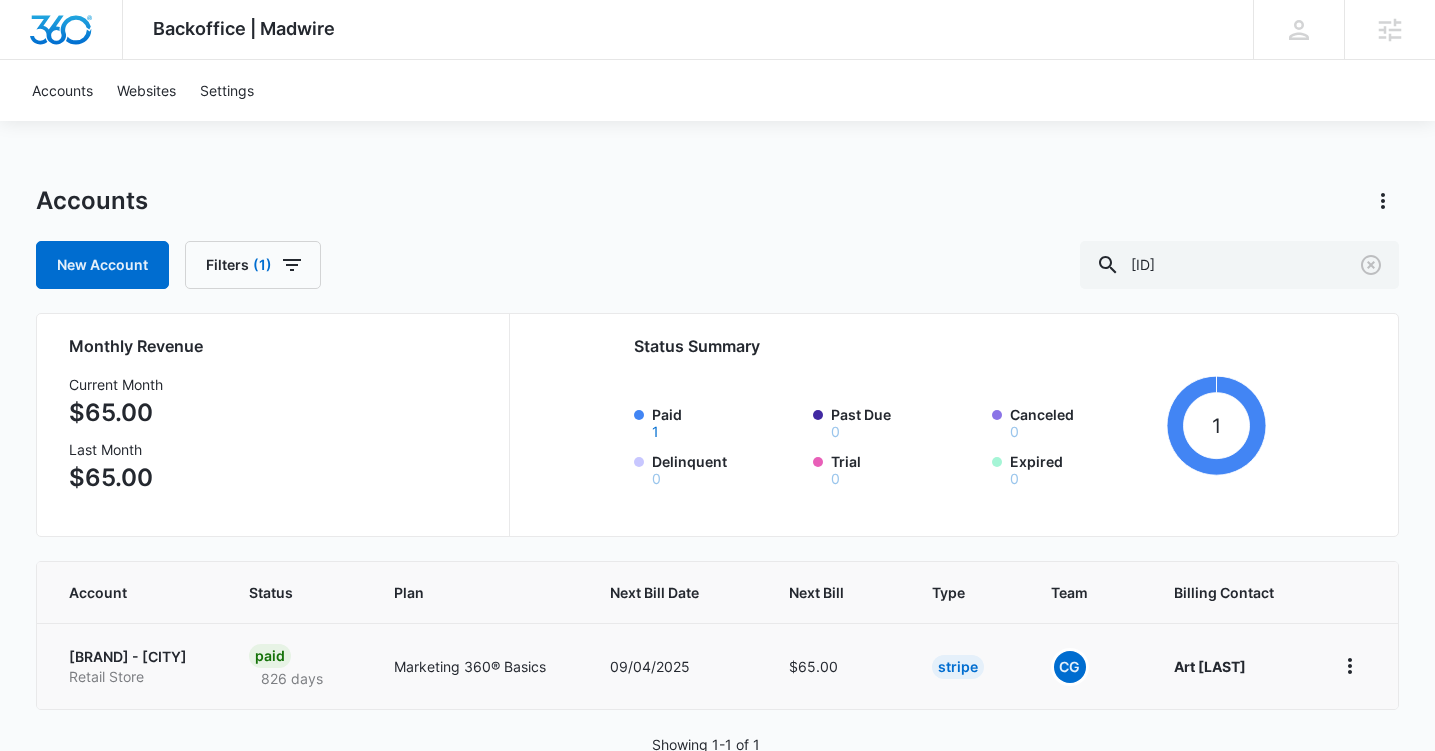 click on "Art Lewin Bespoke Suits - Los Angeles" at bounding box center [135, 657] 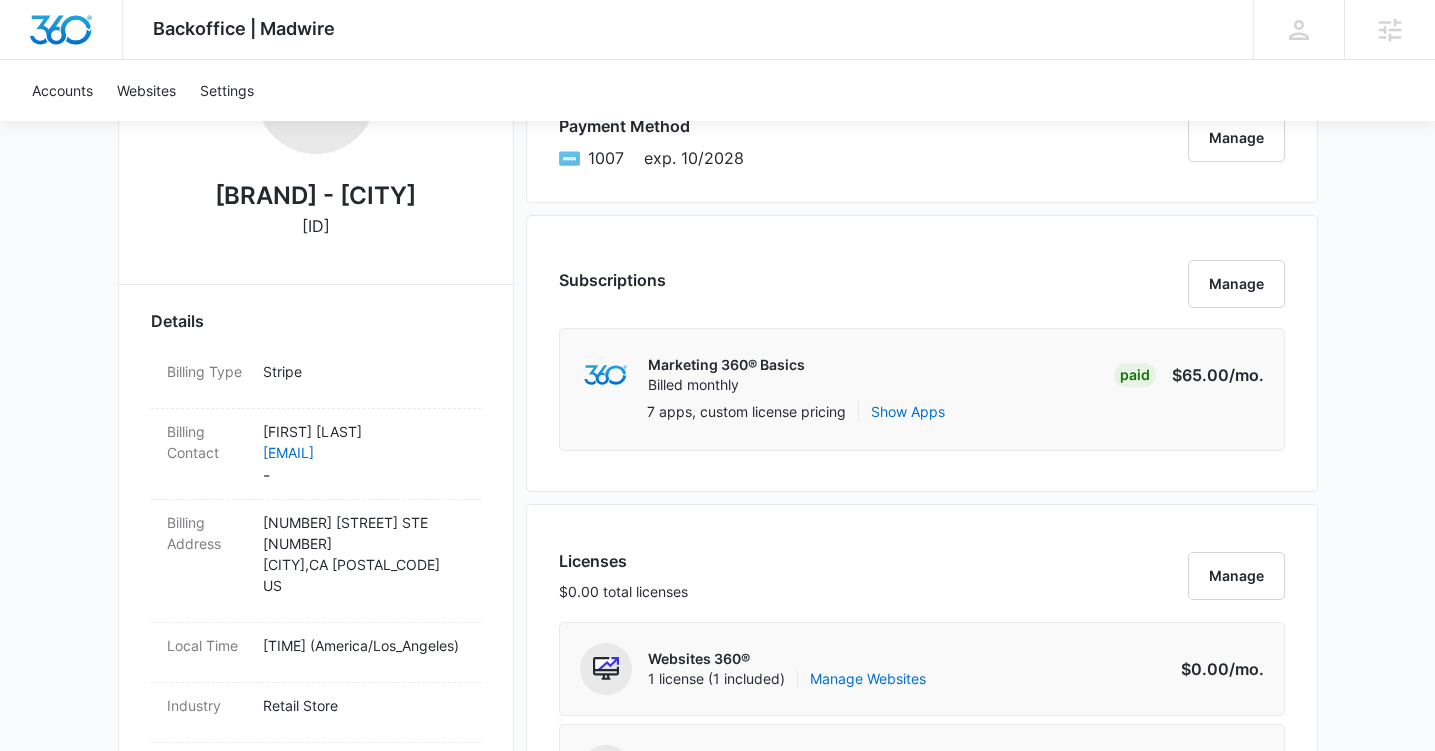 scroll, scrollTop: 0, scrollLeft: 0, axis: both 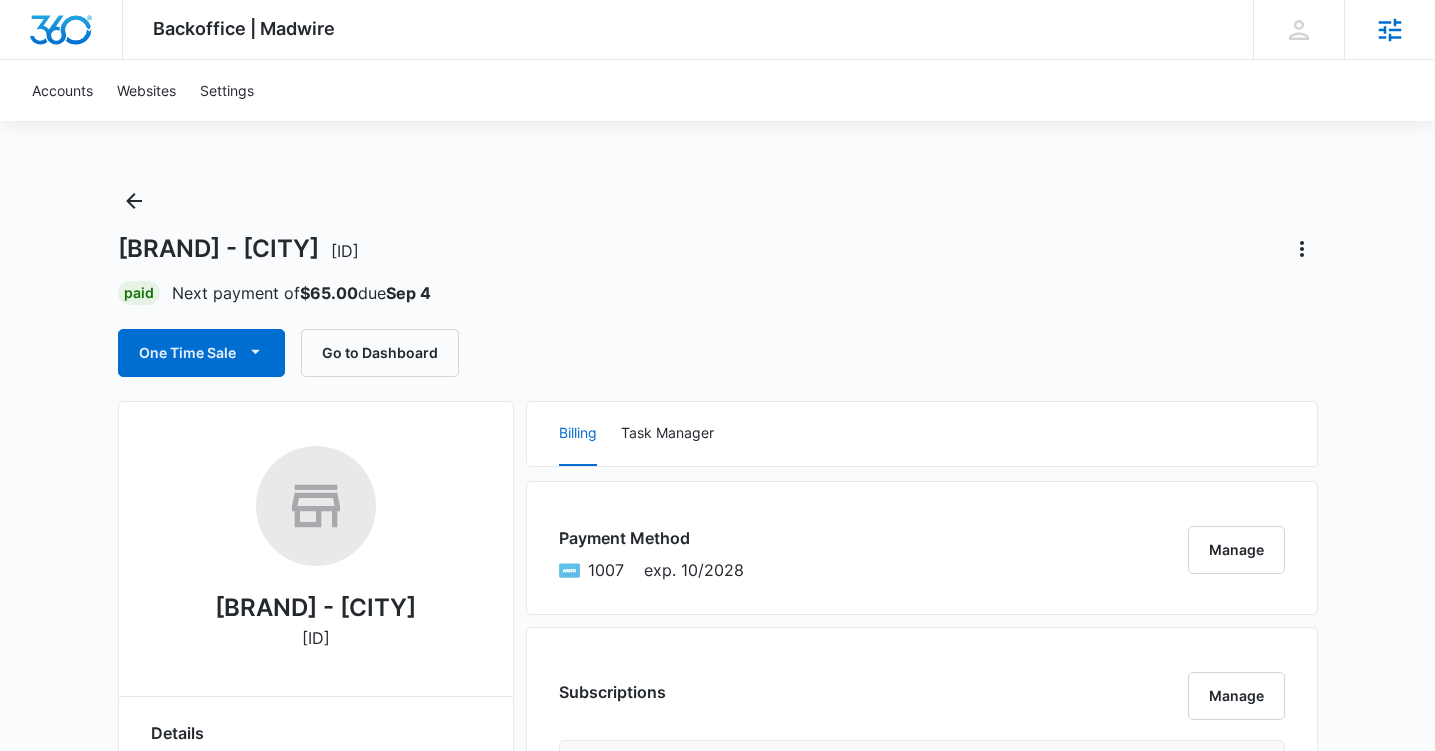 click 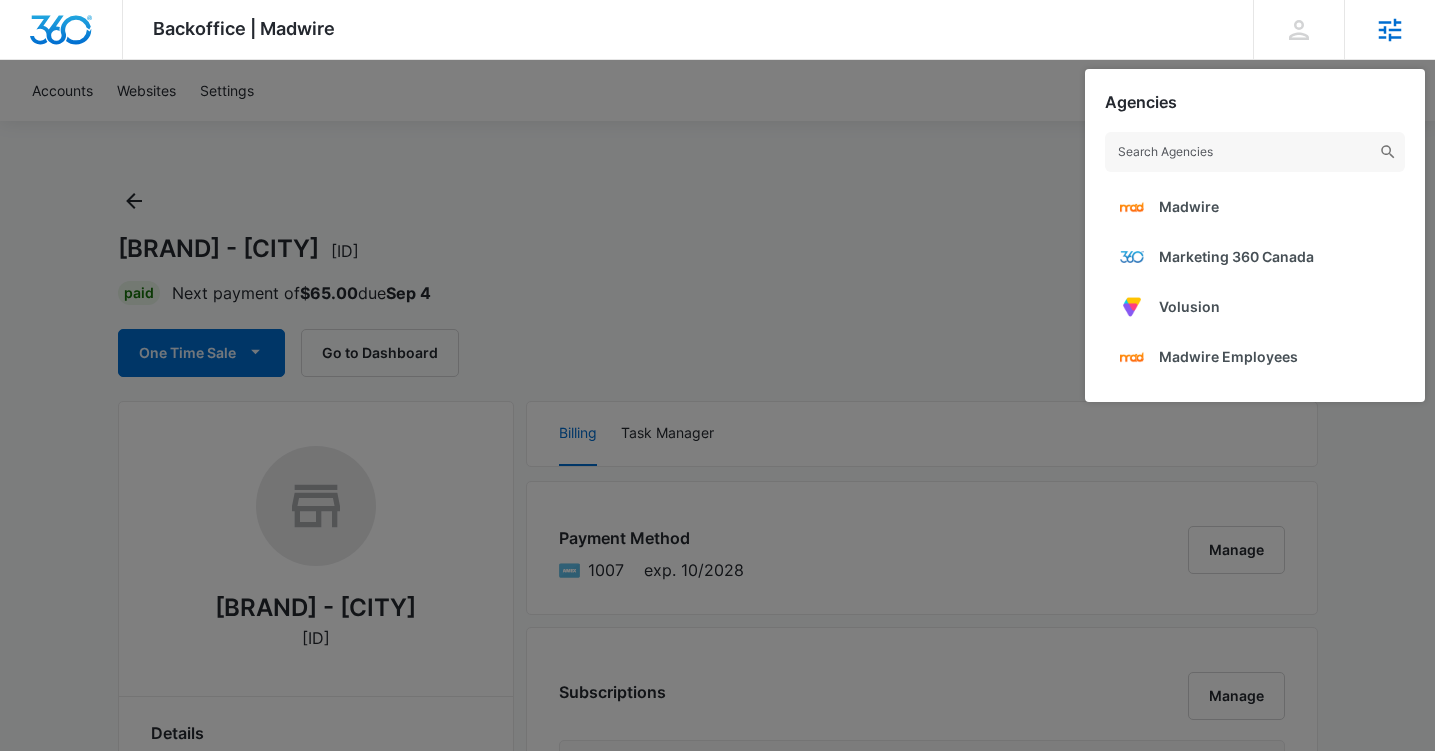 click at bounding box center (1255, 152) 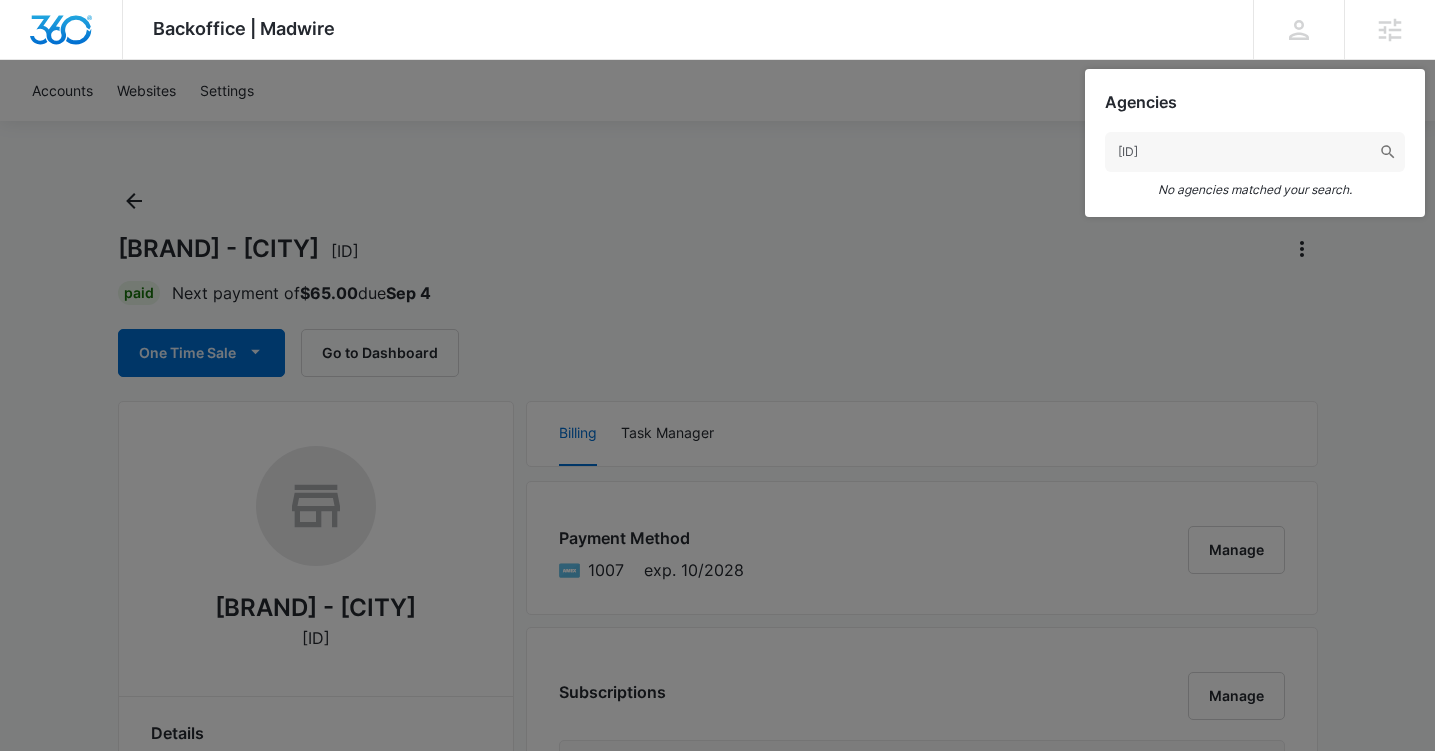 type on "M41033" 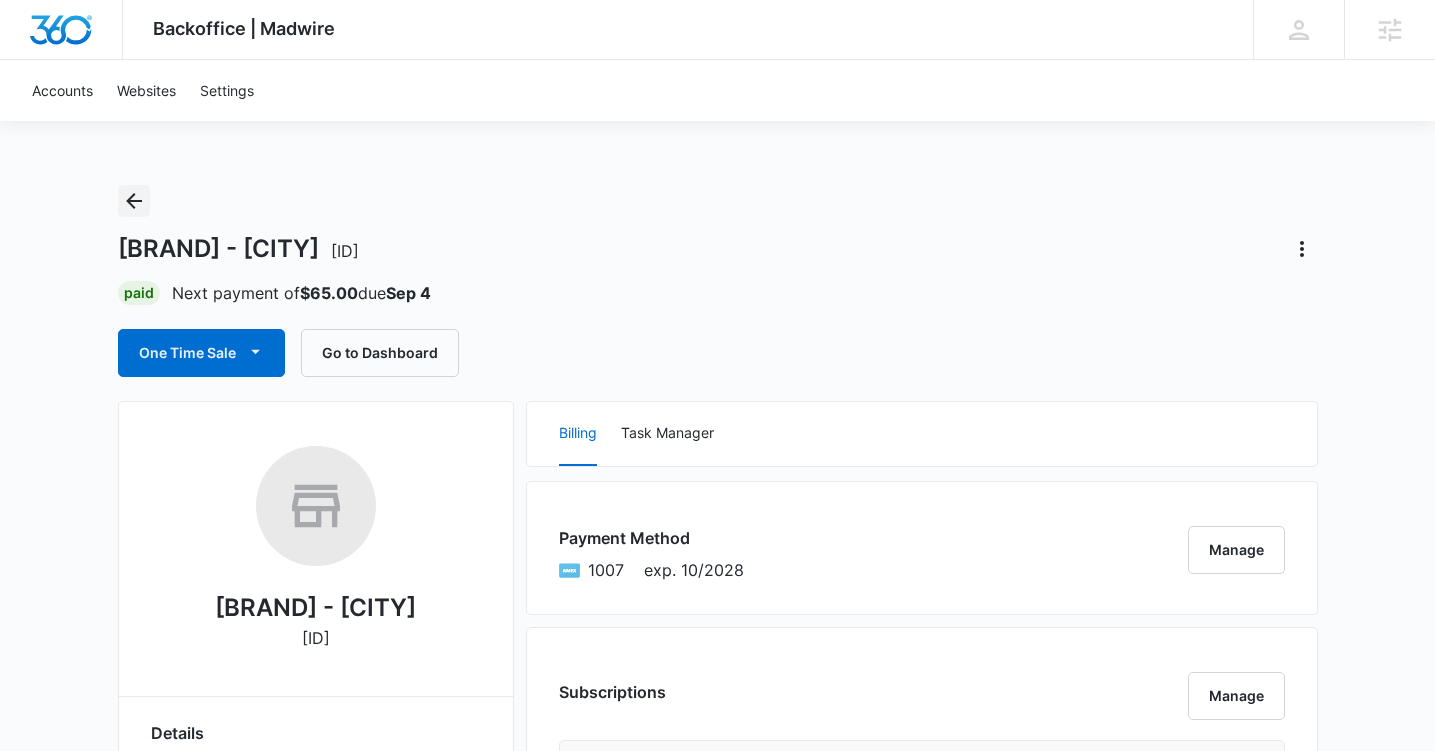 click 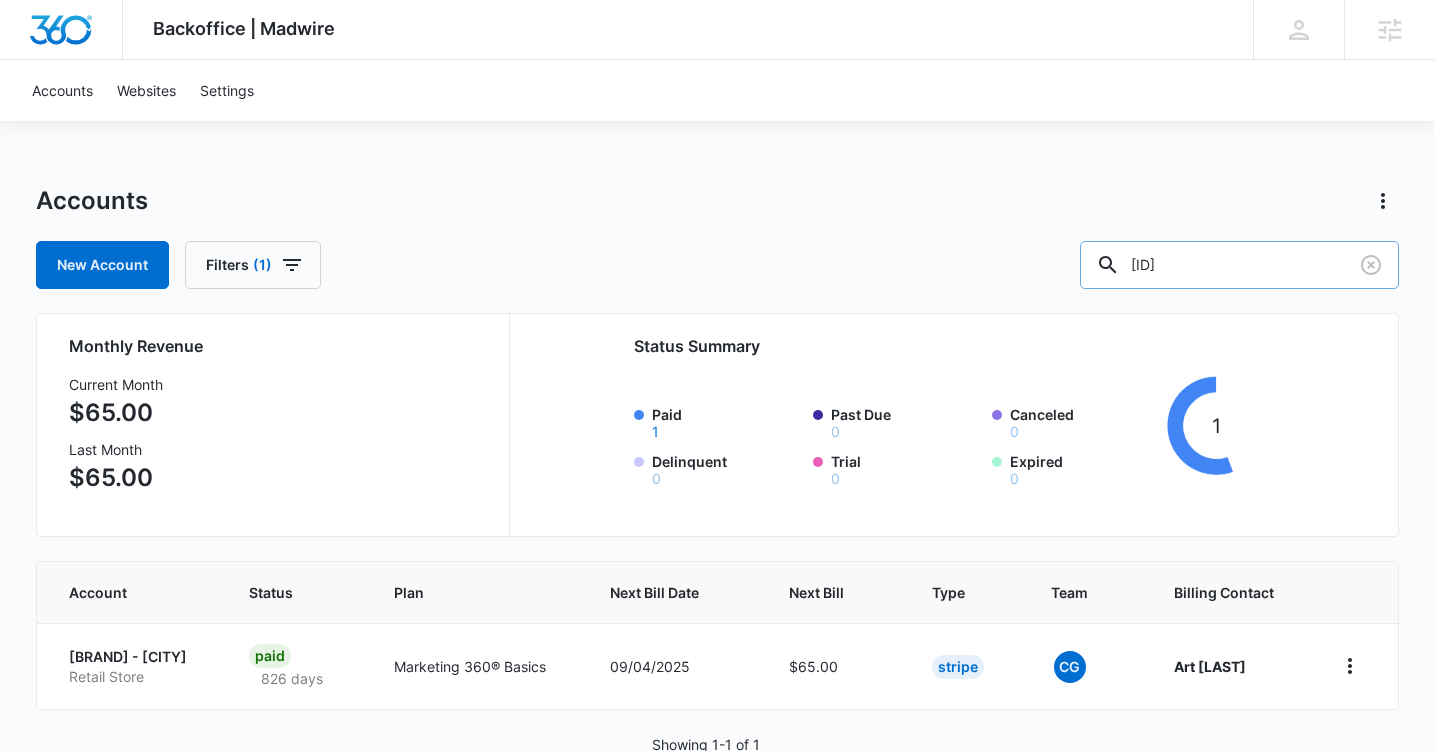 click on "M26640" at bounding box center [1239, 265] 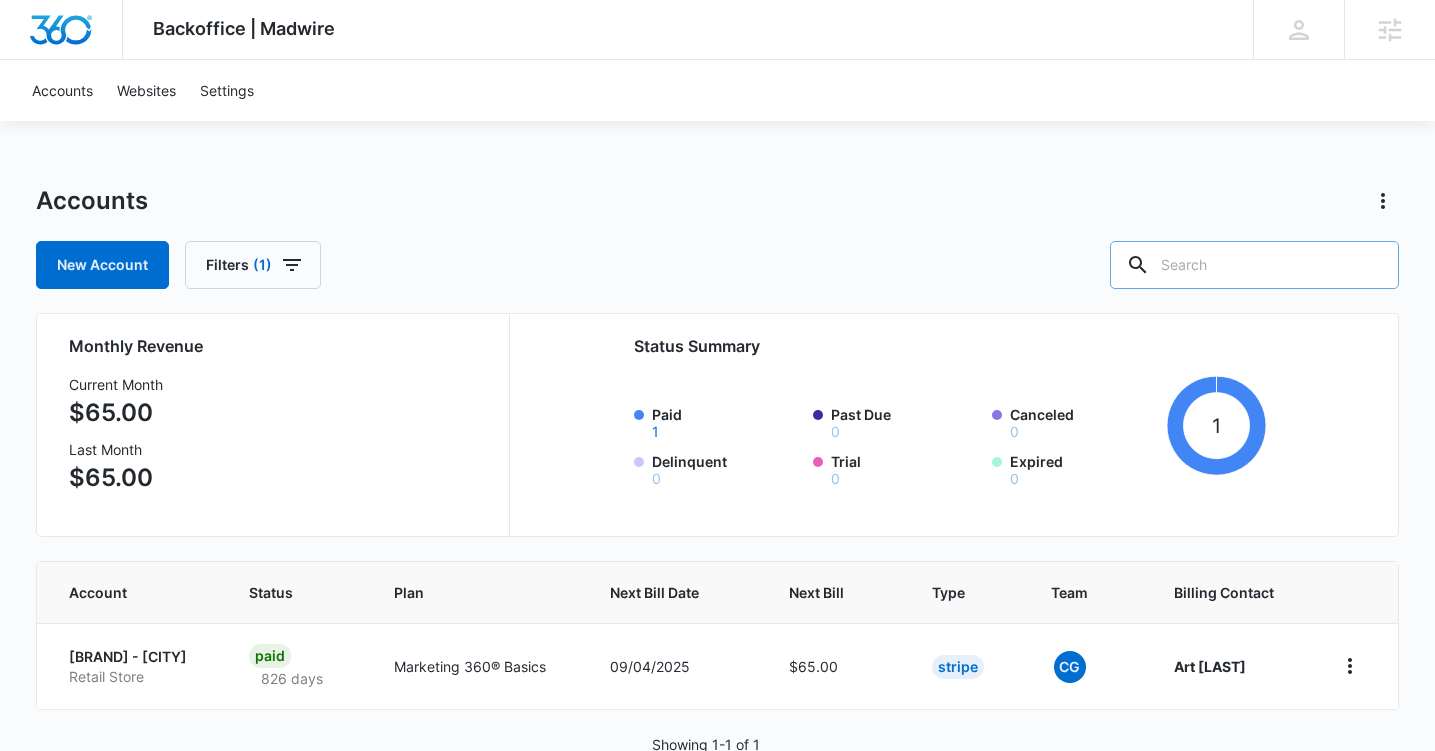 paste on "M41033" 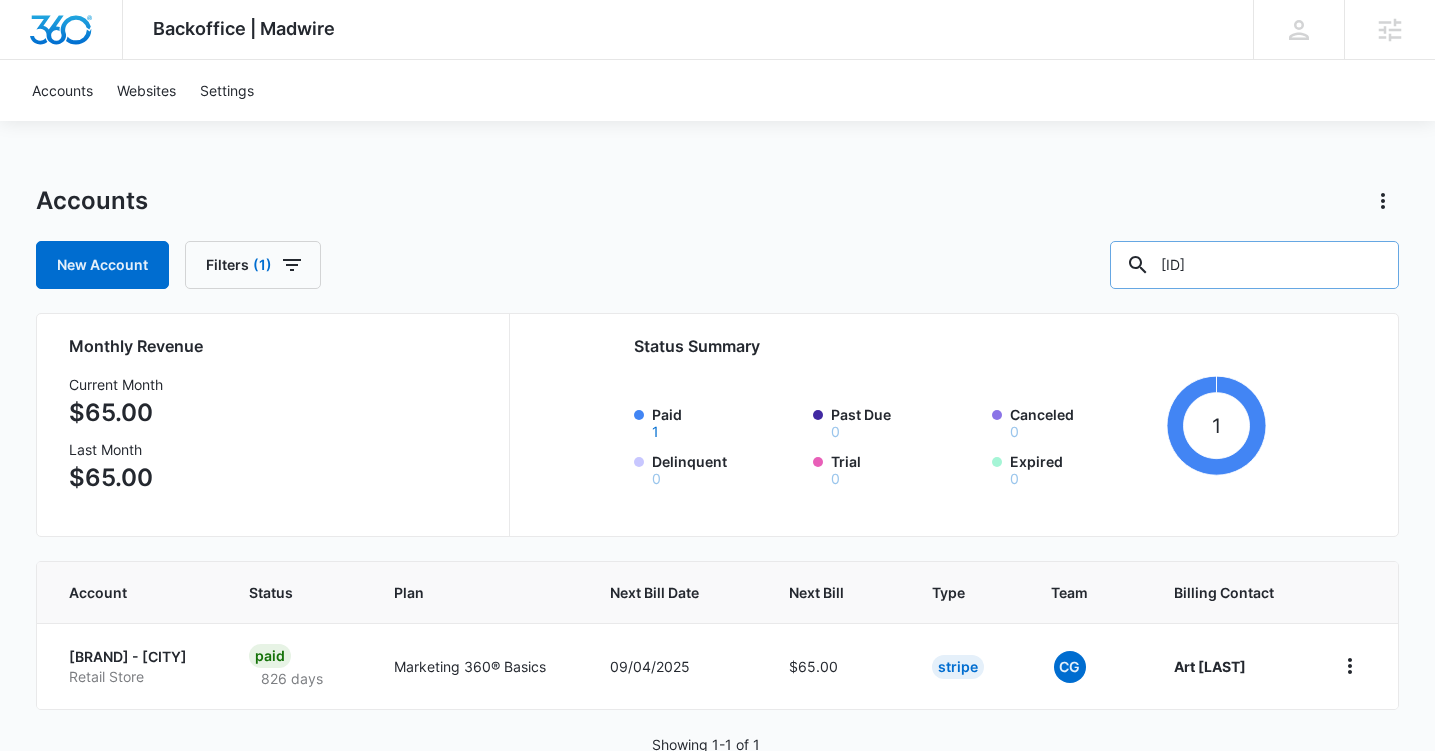 type on "M41033" 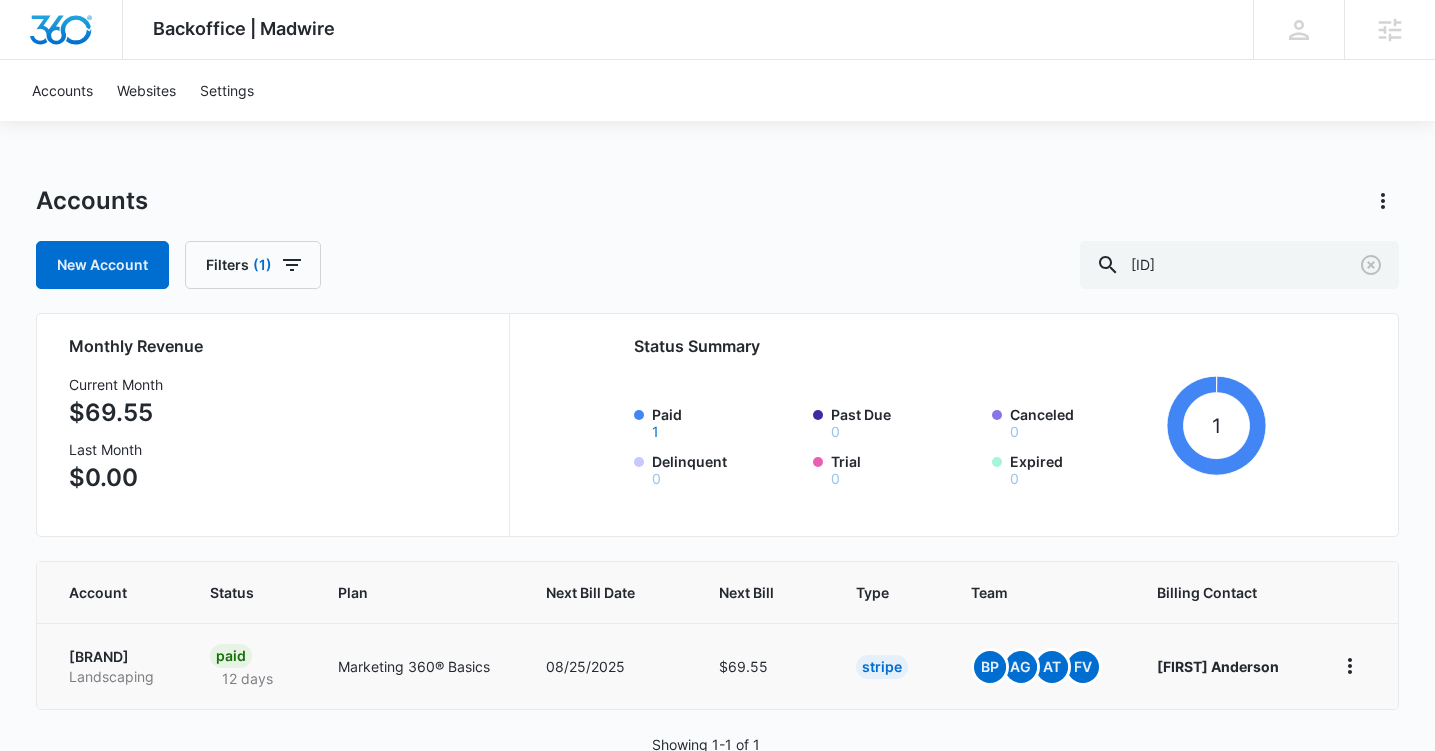 click on "Accu-Brick Paving Systems" at bounding box center (115, 657) 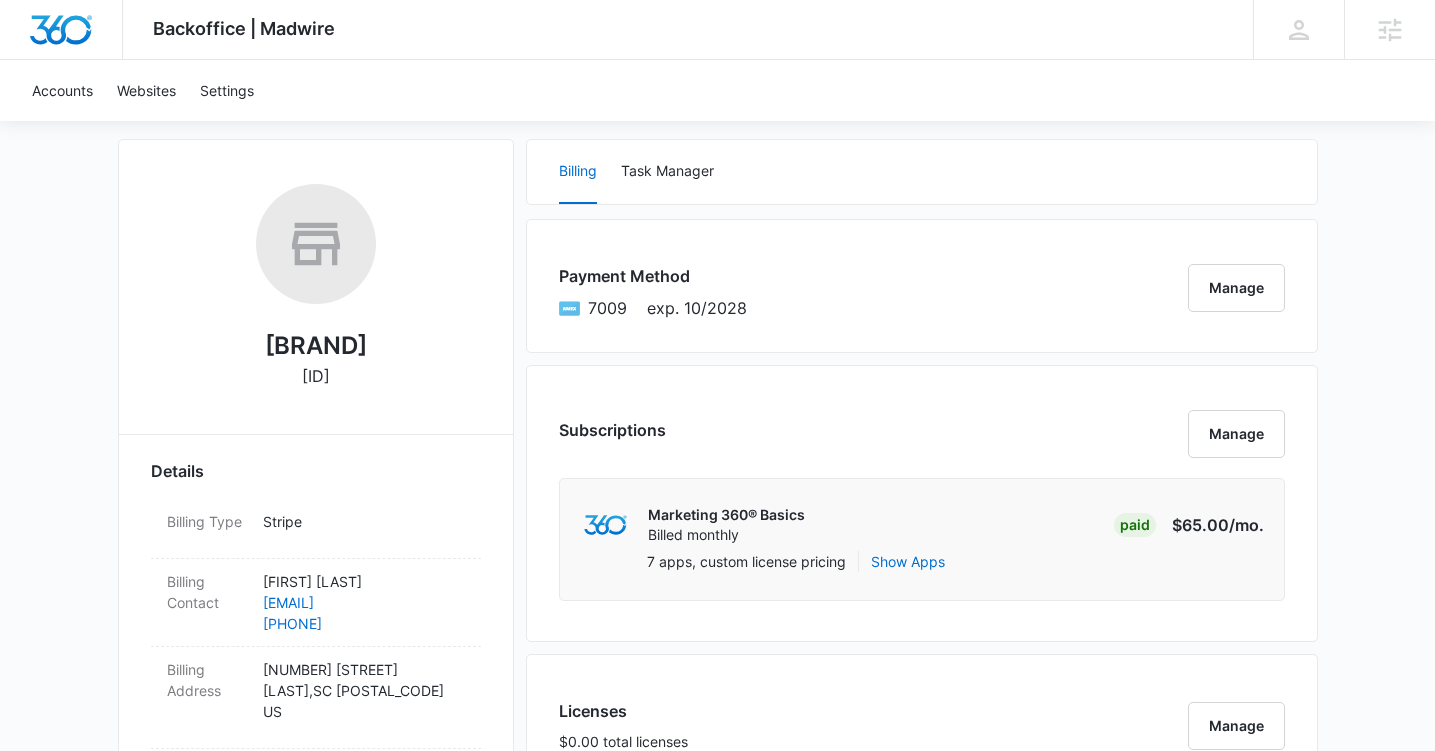 scroll, scrollTop: 0, scrollLeft: 0, axis: both 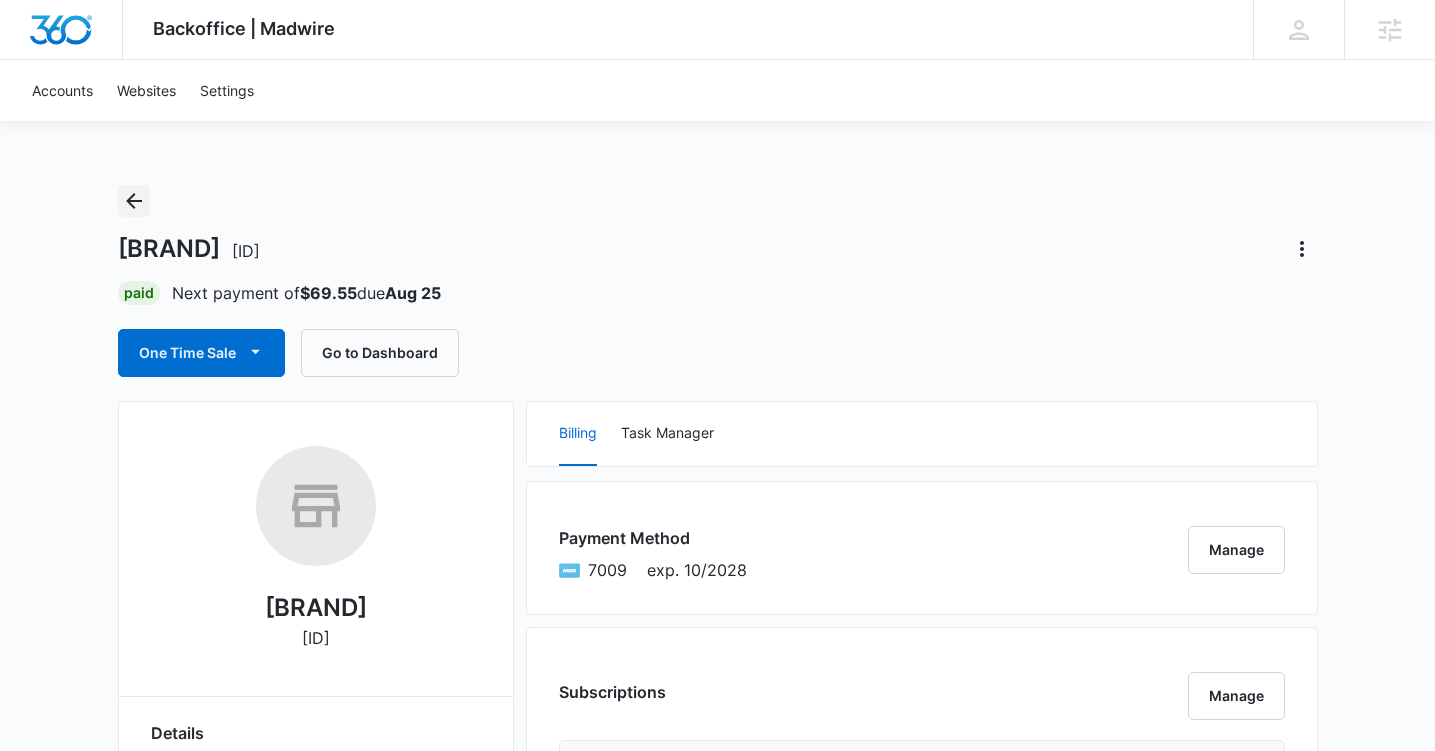 click 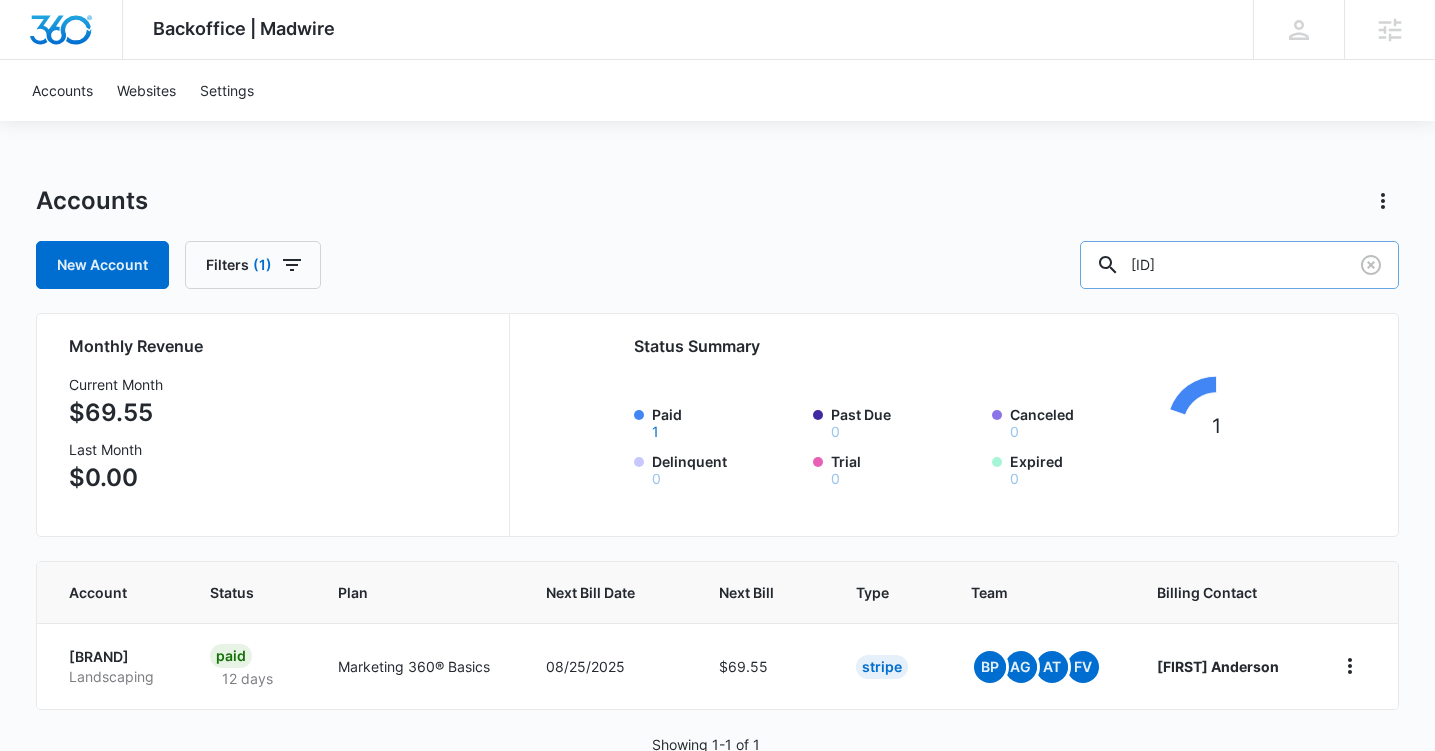click on "M41033" at bounding box center [1239, 265] 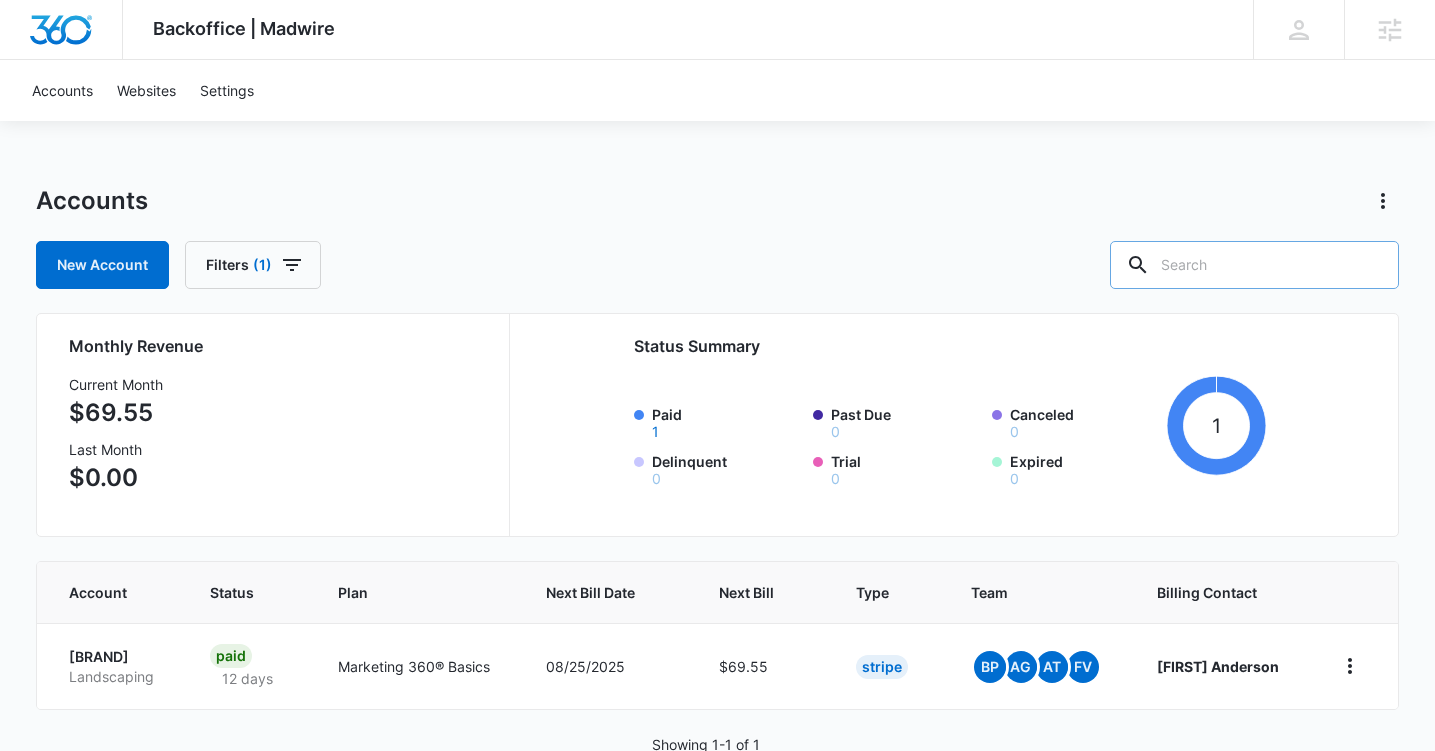 paste on "M24570" 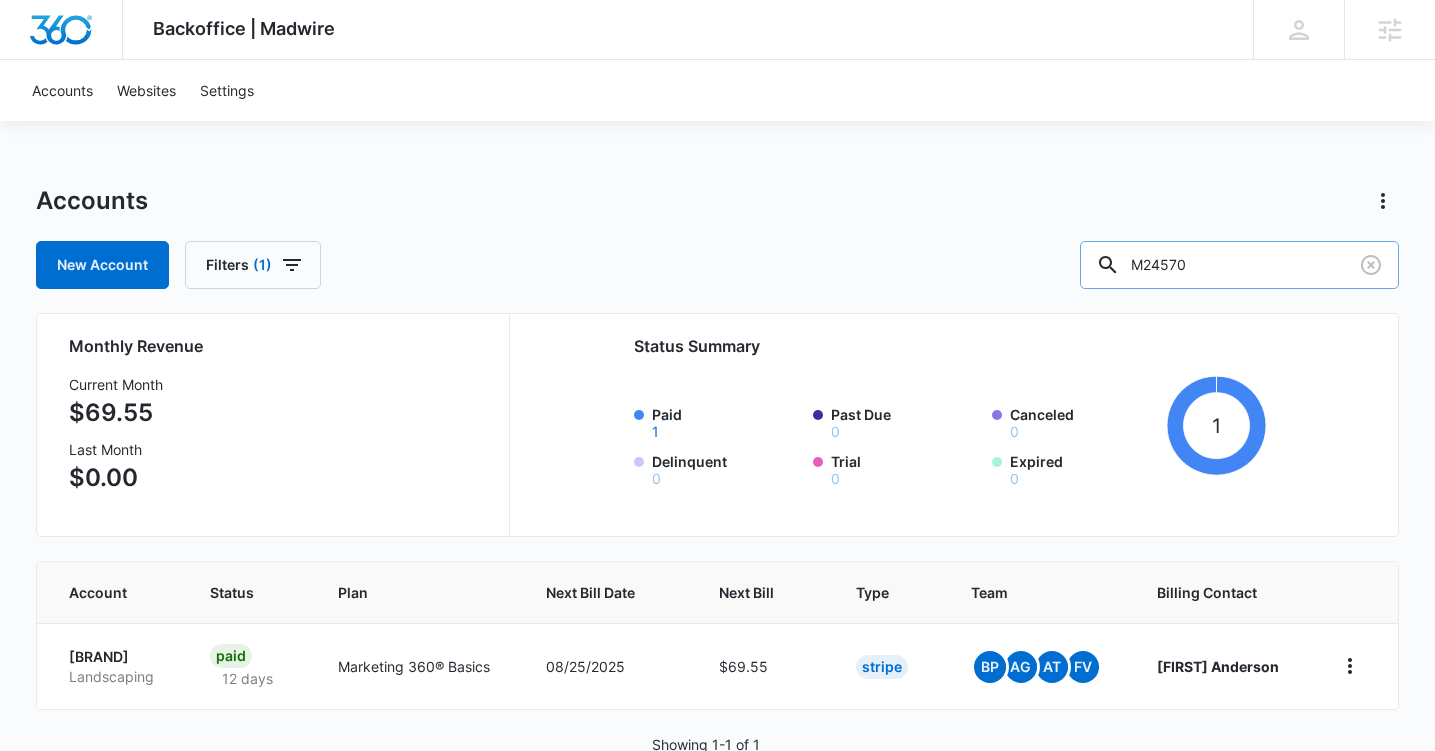 type on "M24570" 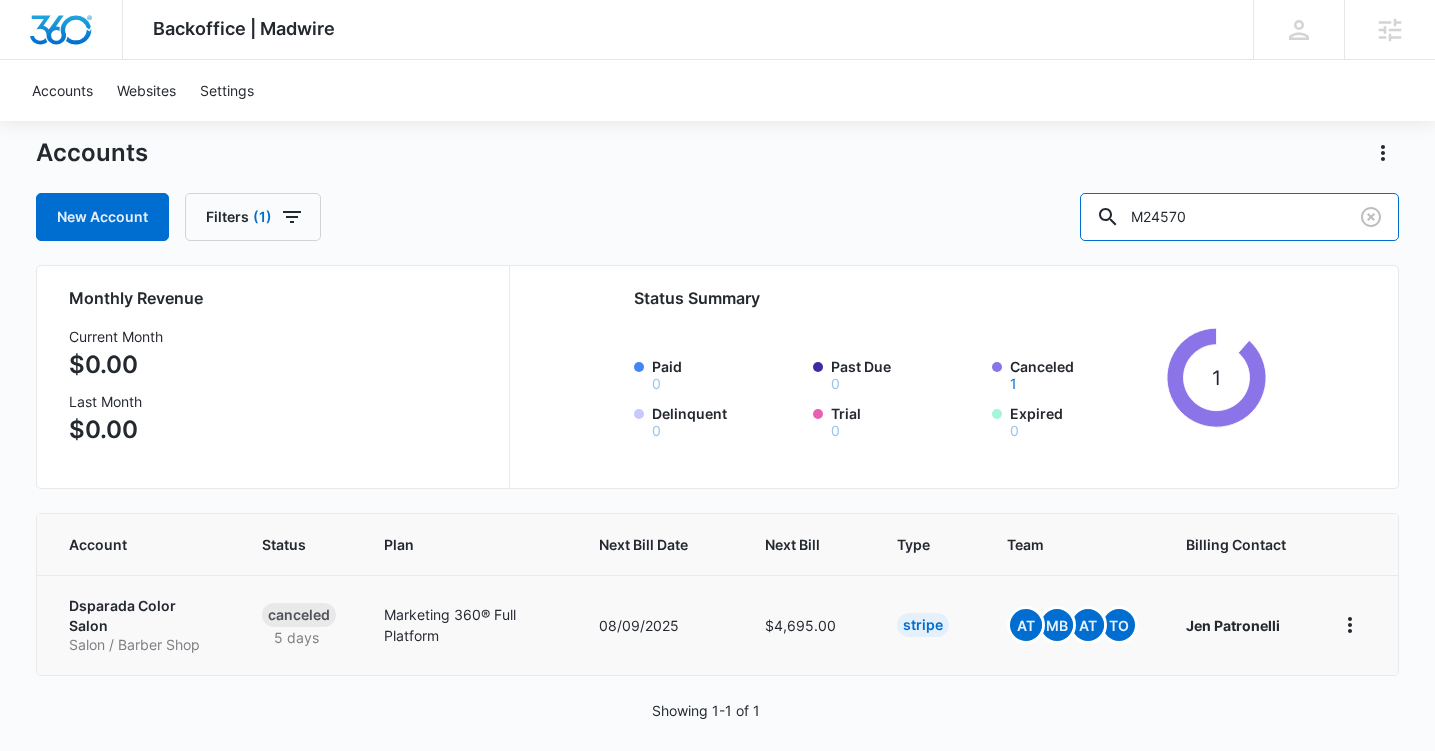 scroll, scrollTop: 66, scrollLeft: 0, axis: vertical 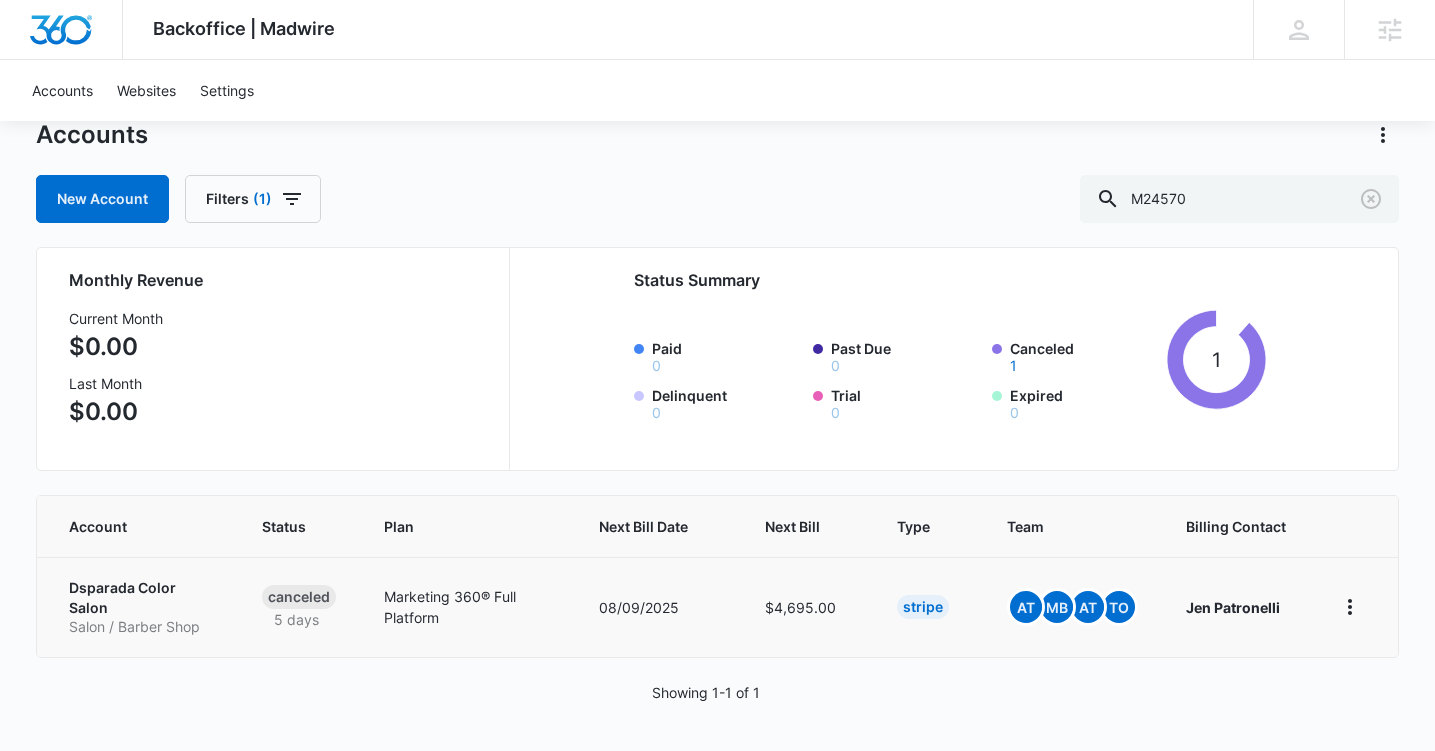 click on "Dsparada Color Salon" at bounding box center [142, 597] 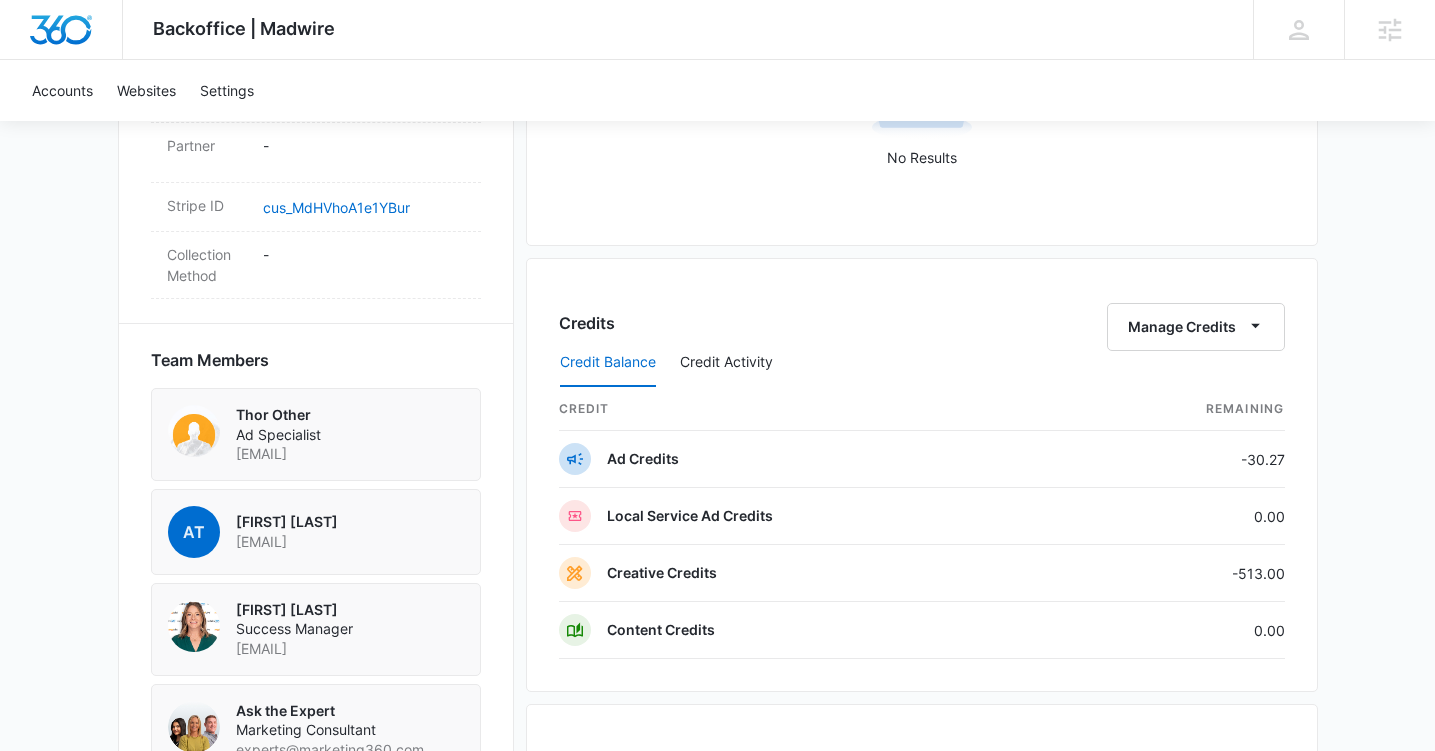 scroll, scrollTop: 0, scrollLeft: 0, axis: both 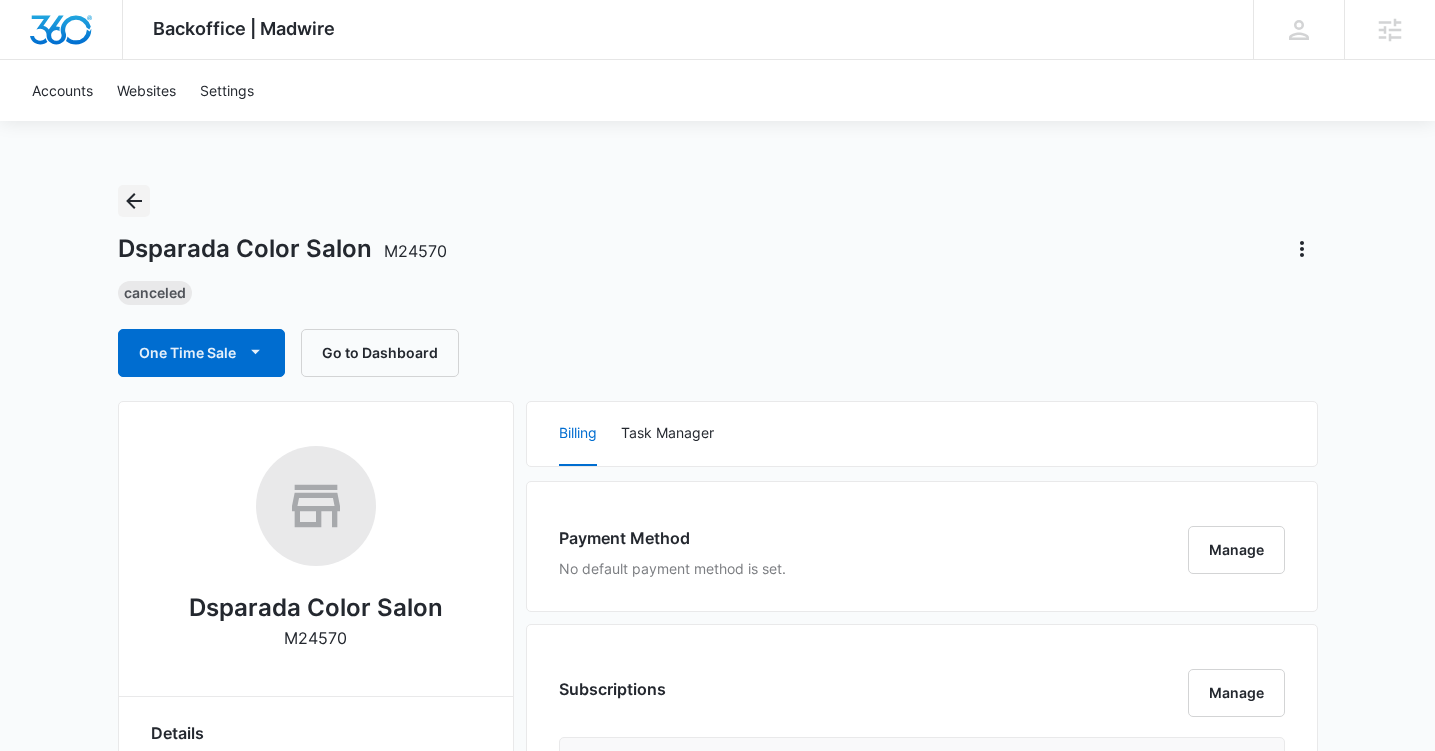 click 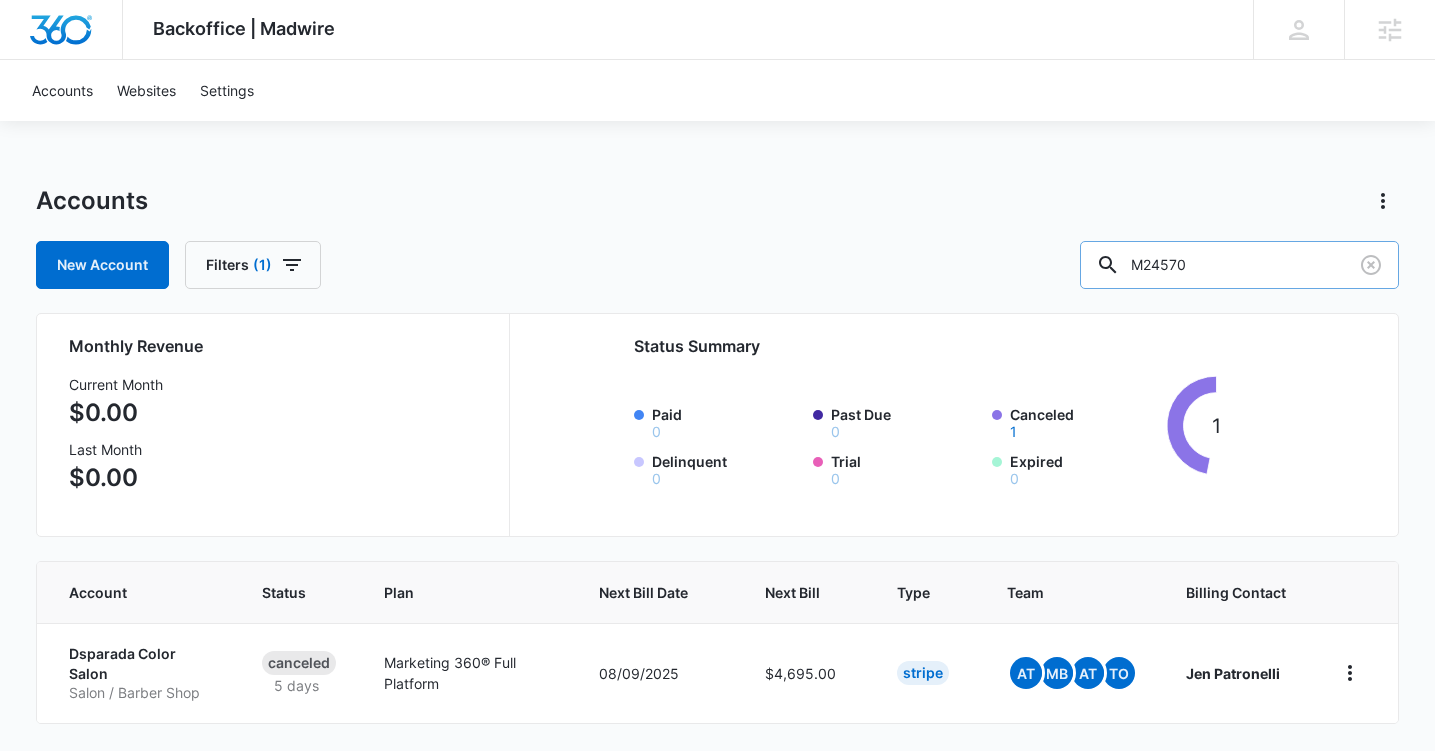 click on "M24570" at bounding box center [1239, 265] 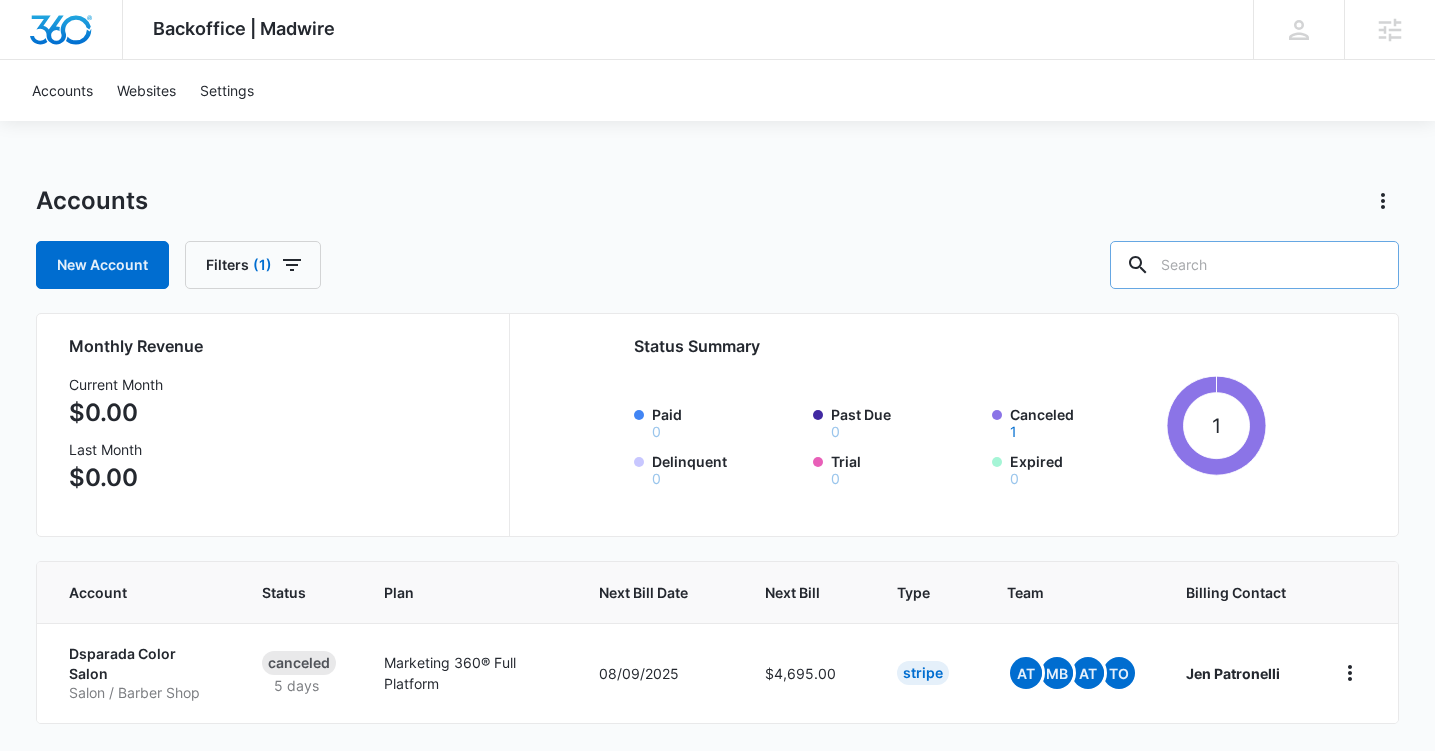 paste on "M33295" 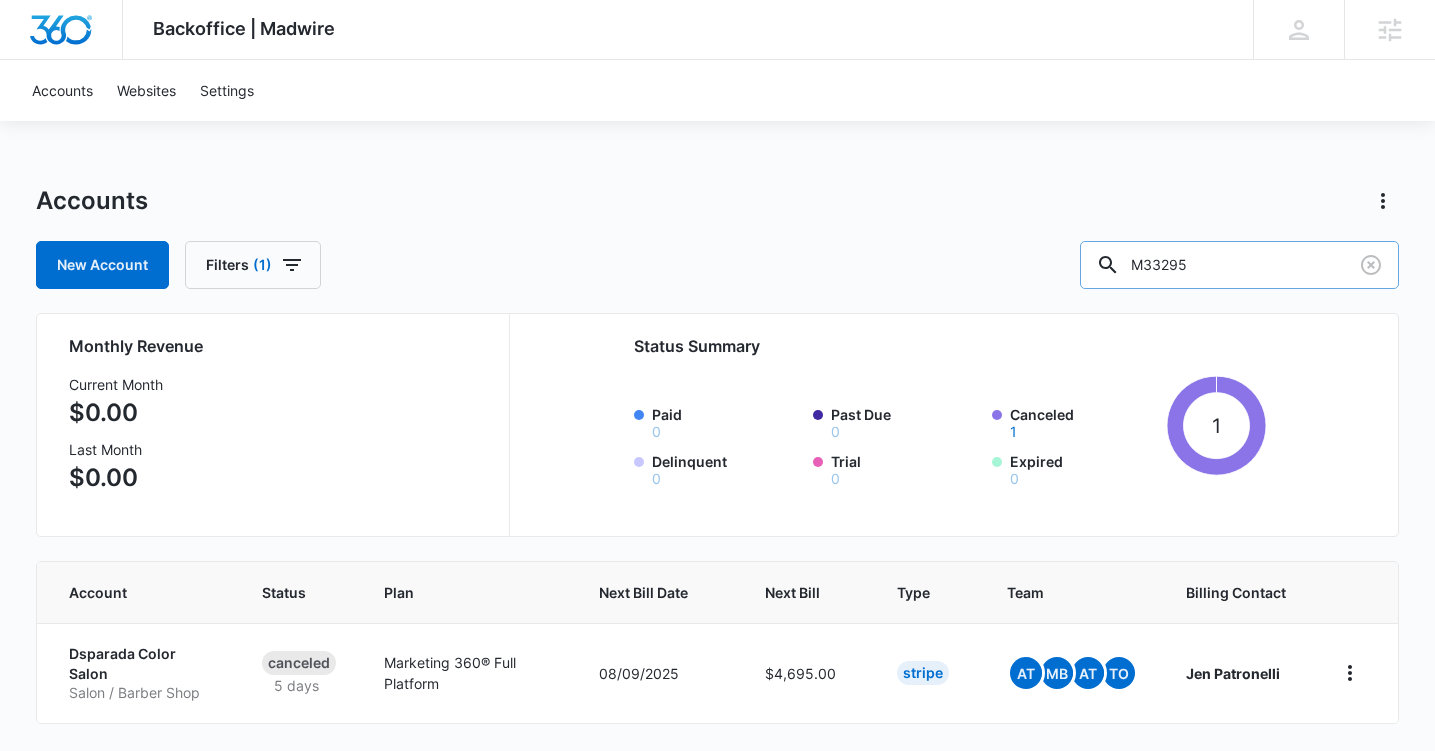 type on "M33295" 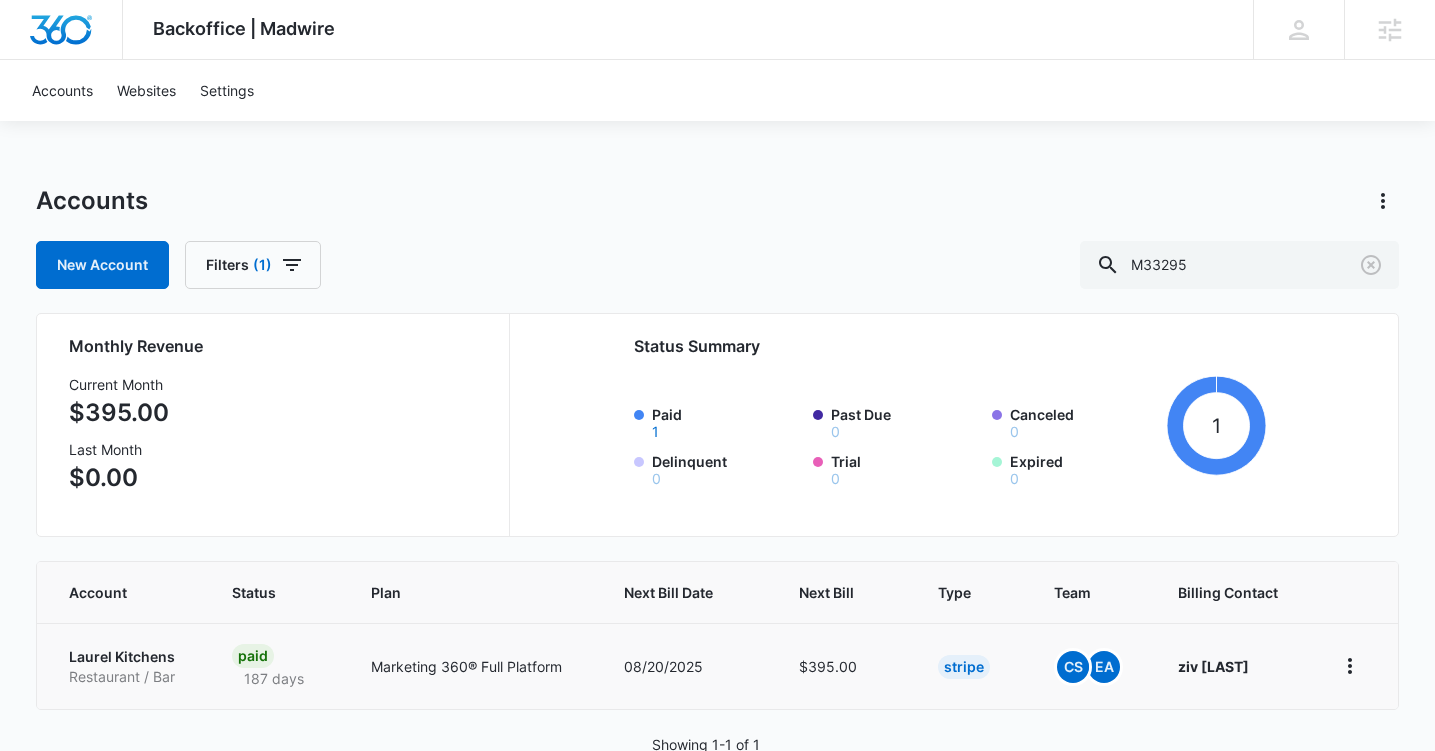 click on "Laurel Kitchens" at bounding box center (126, 657) 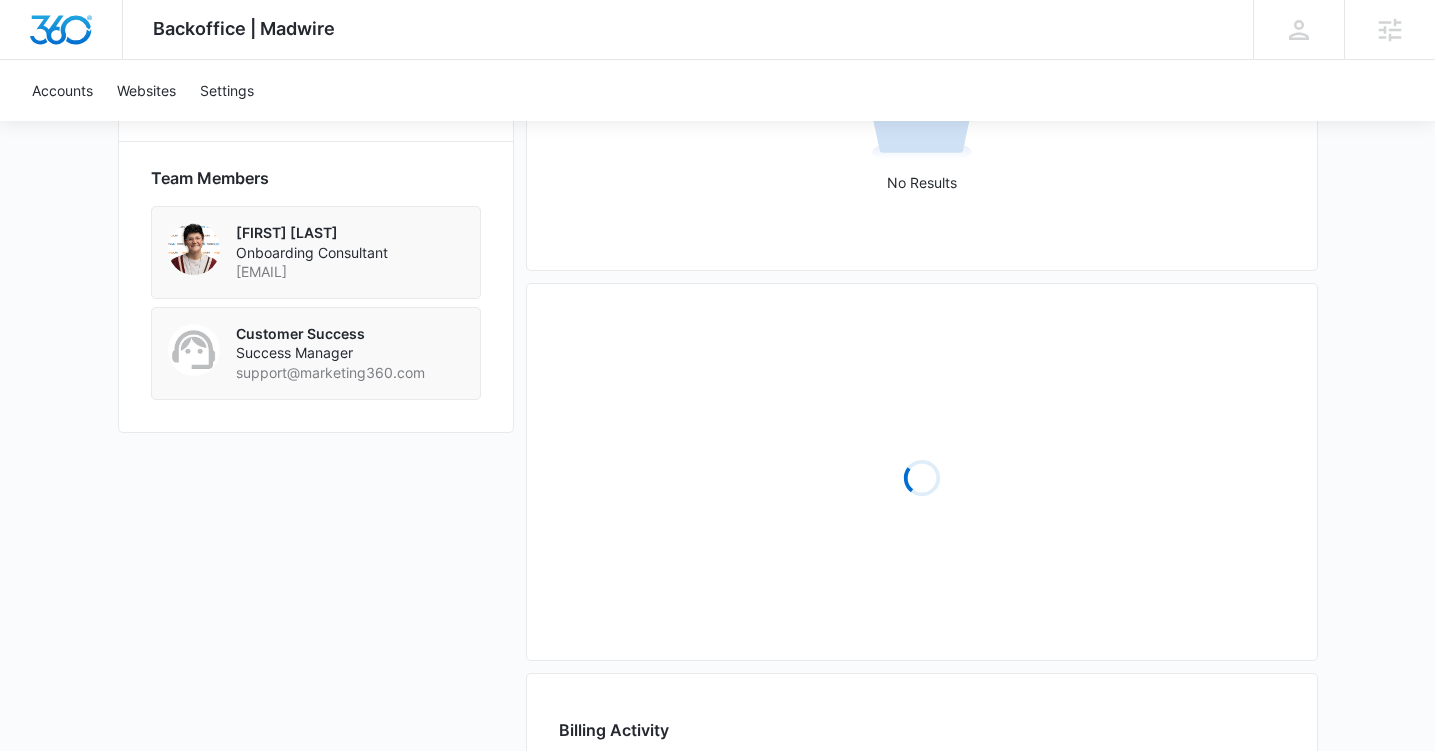 scroll, scrollTop: 1423, scrollLeft: 0, axis: vertical 